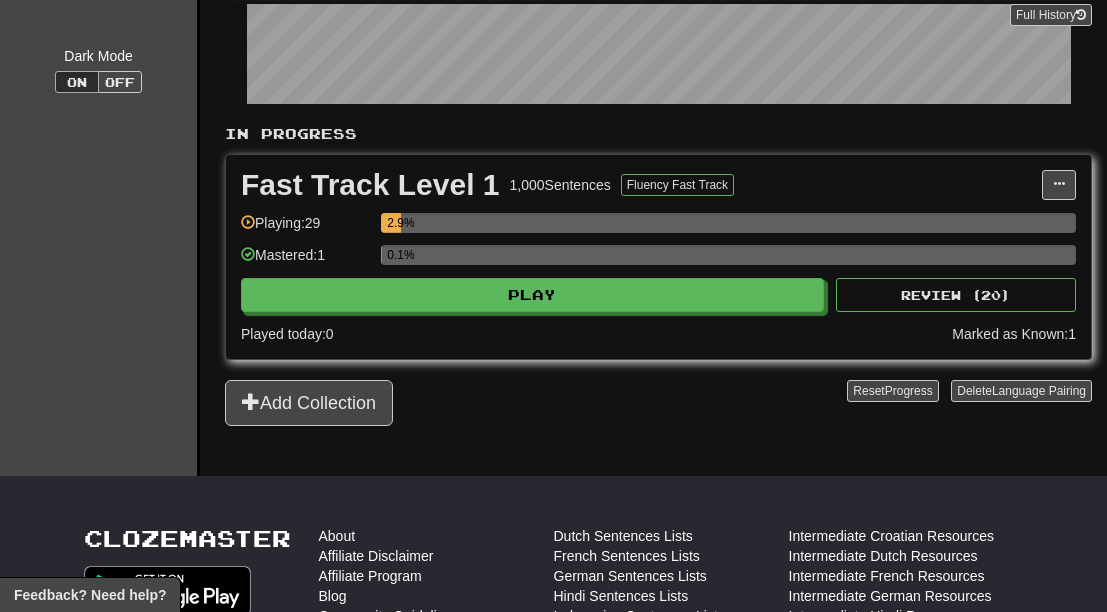 scroll, scrollTop: 348, scrollLeft: 0, axis: vertical 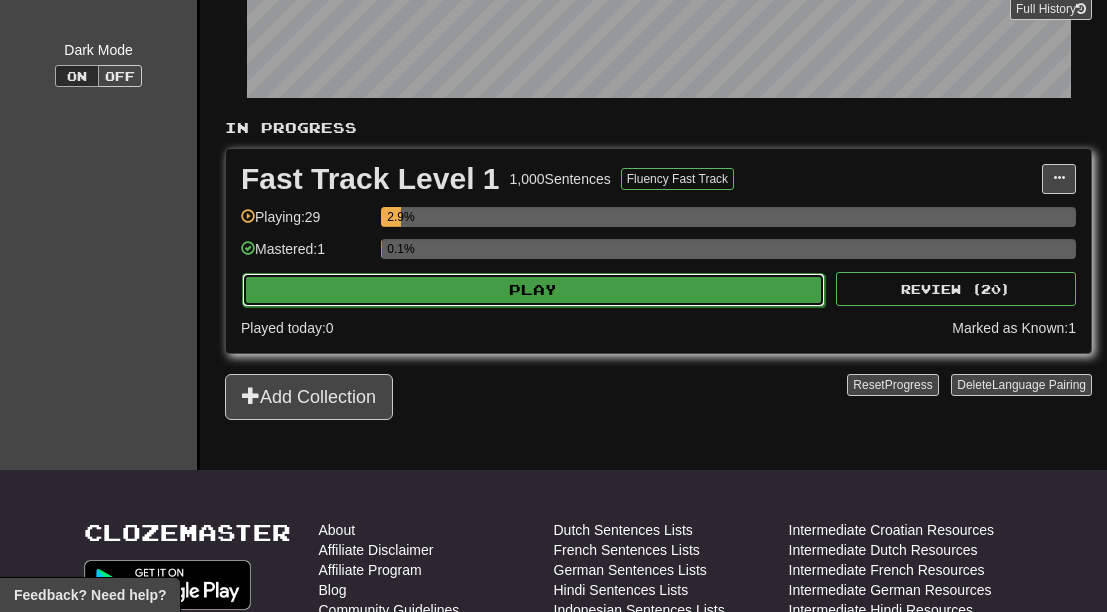 click on "Play" at bounding box center (533, 290) 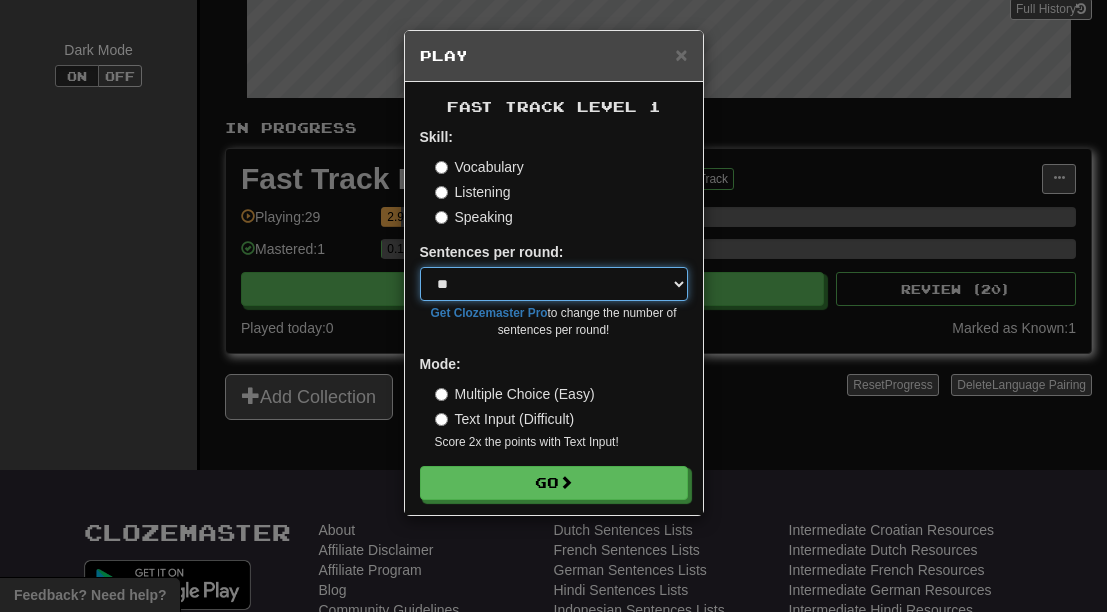 click on "* ** ** ** ** ** *** ********" at bounding box center [554, 284] 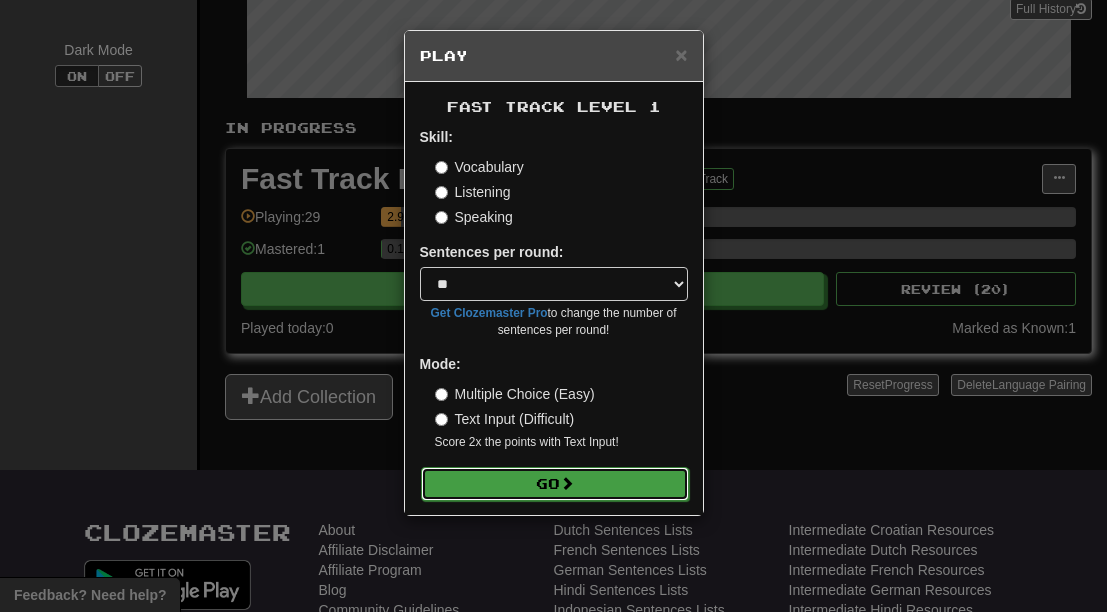 click on "Go" at bounding box center [555, 484] 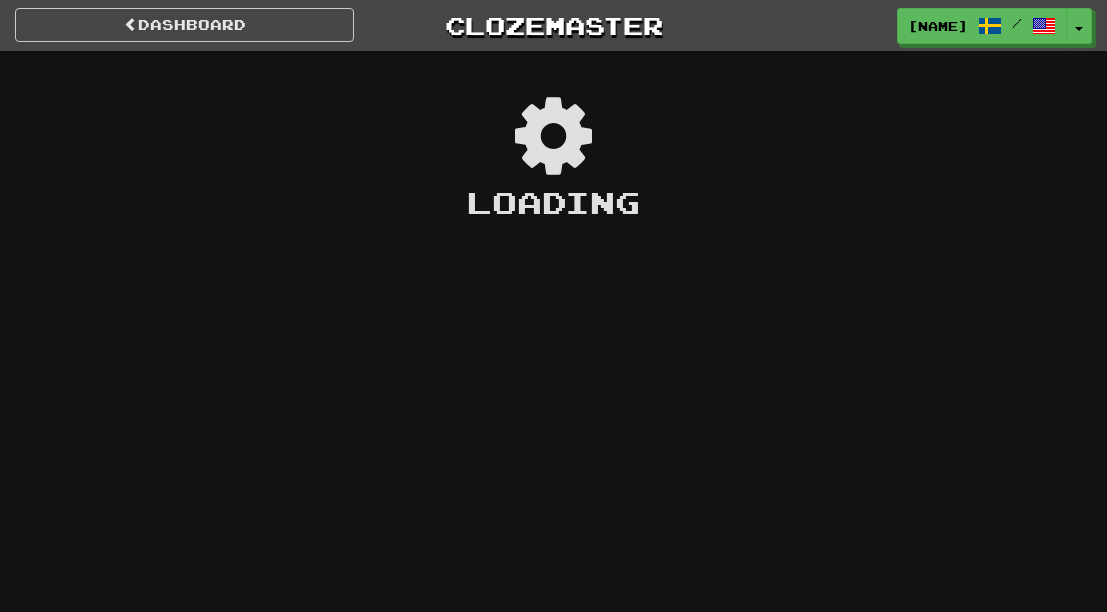 scroll, scrollTop: 0, scrollLeft: 0, axis: both 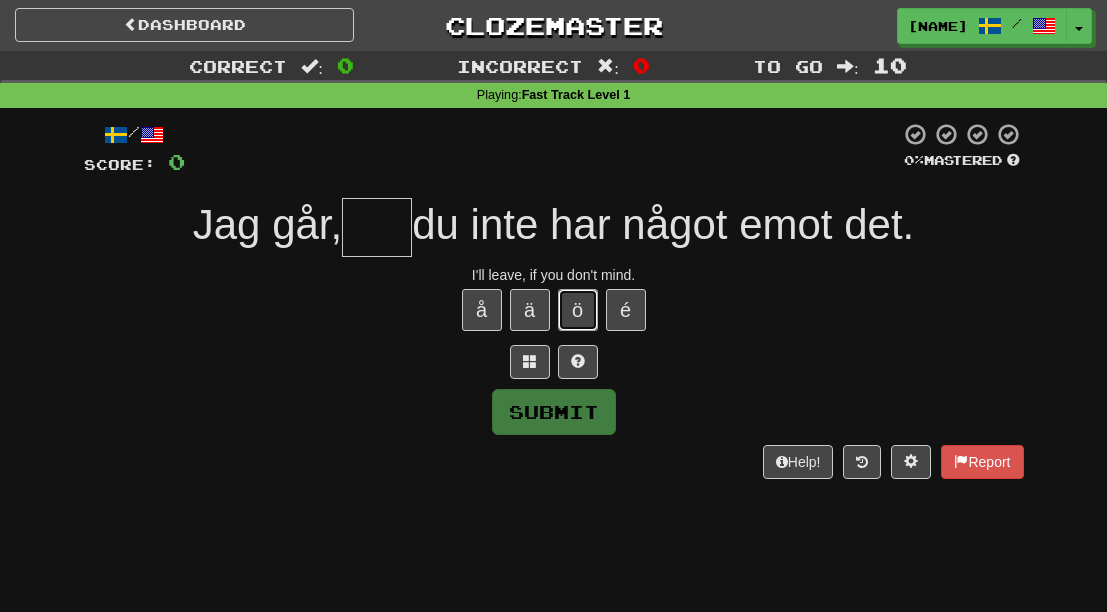 click on "ö" at bounding box center (578, 310) 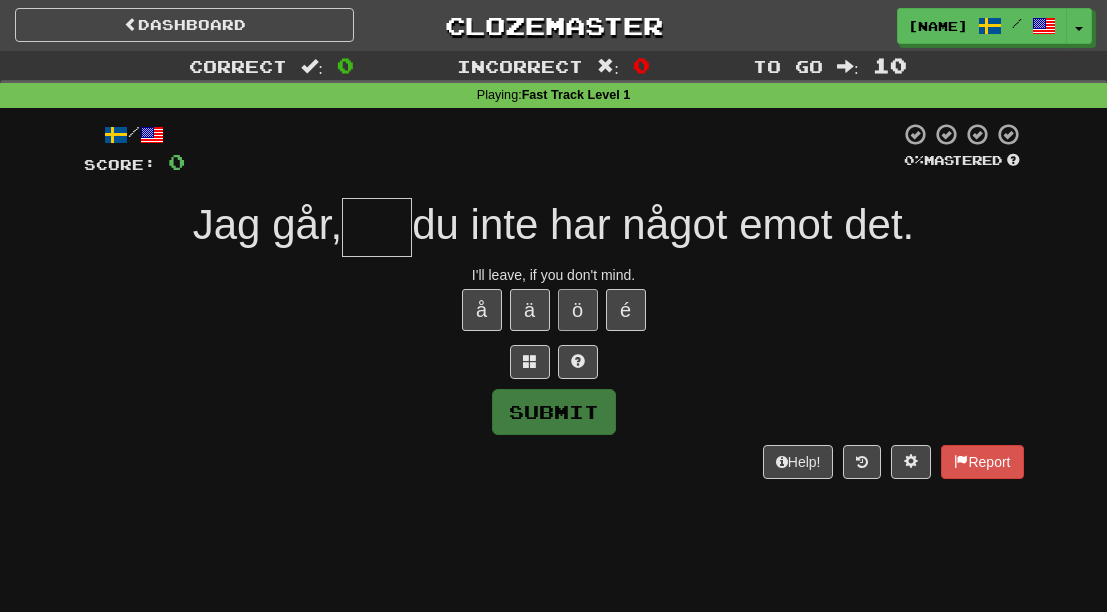 type on "*" 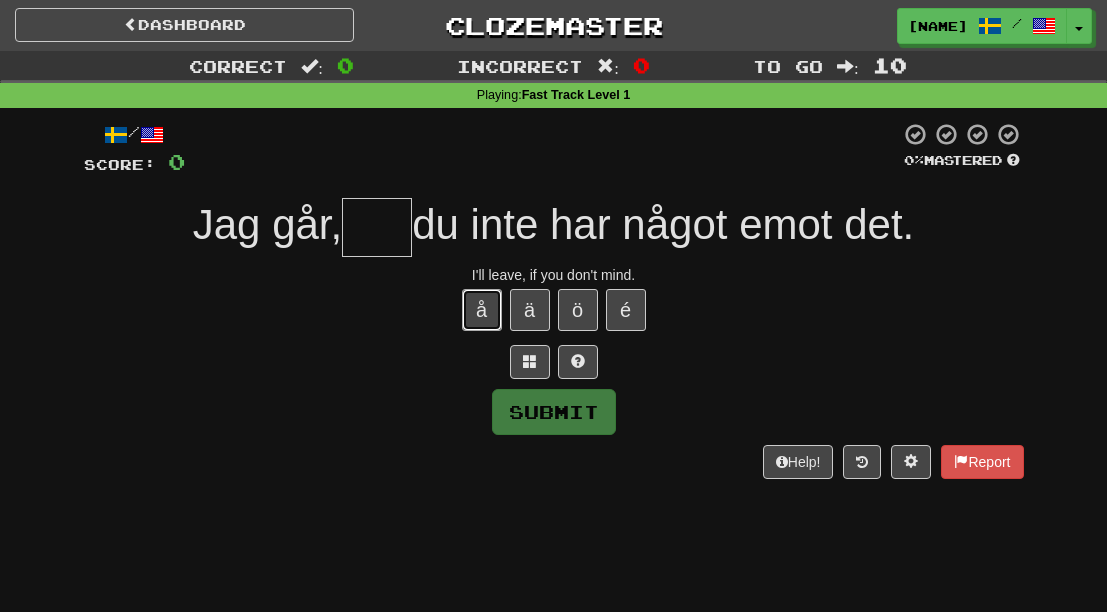 click on "å" at bounding box center (482, 310) 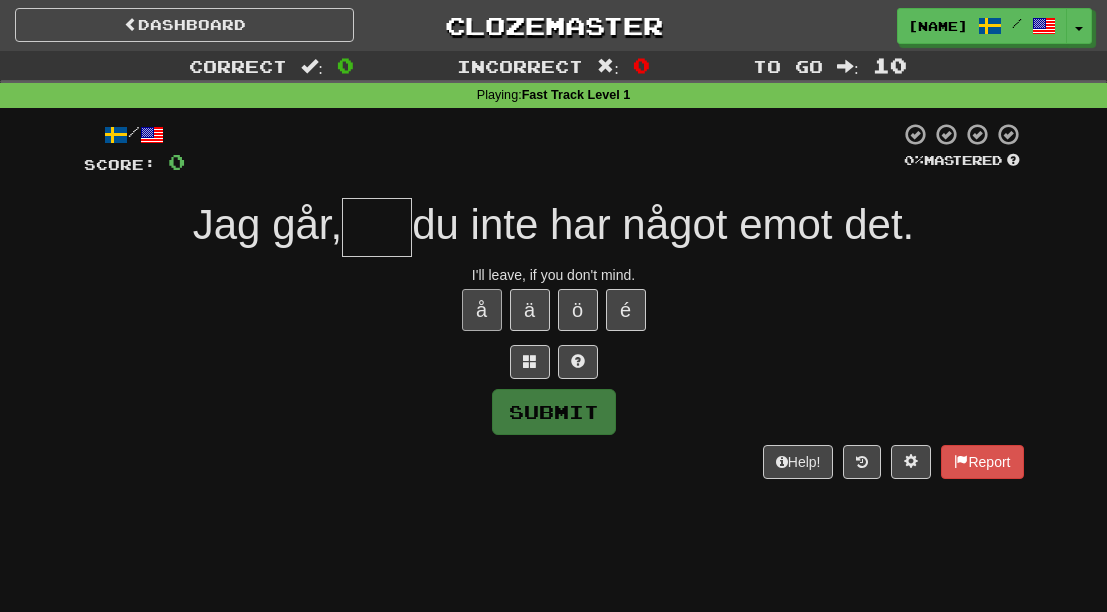 type on "*" 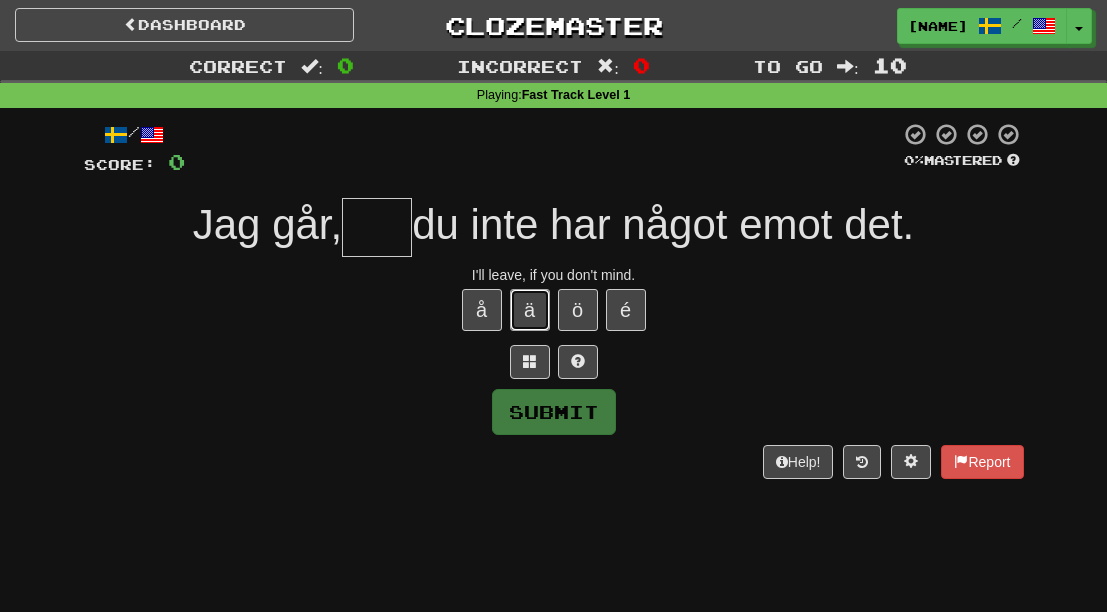 click on "ä" at bounding box center (530, 310) 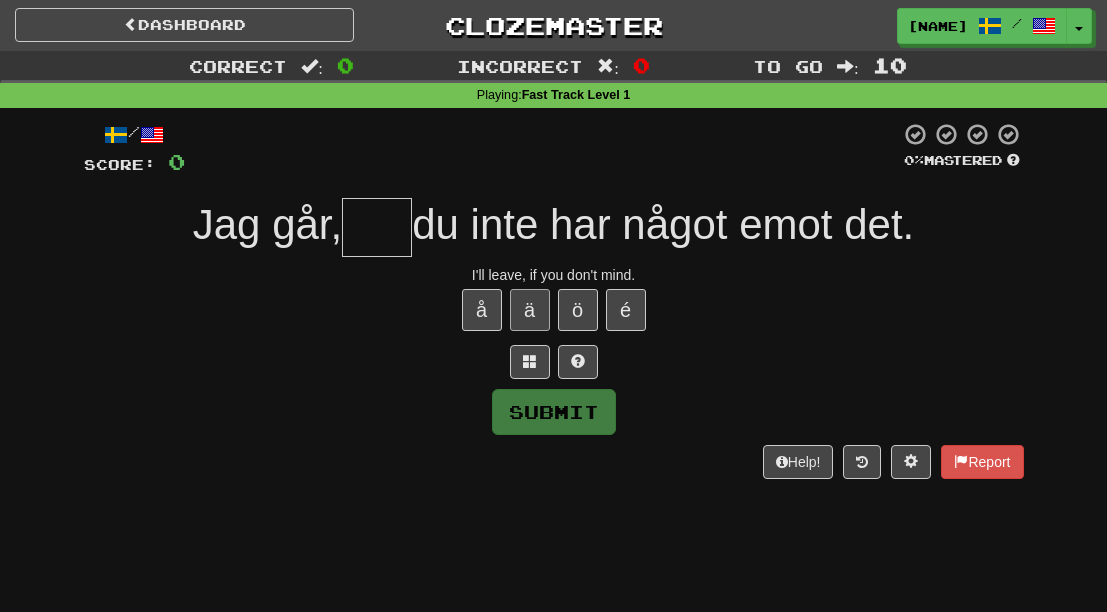 type on "*" 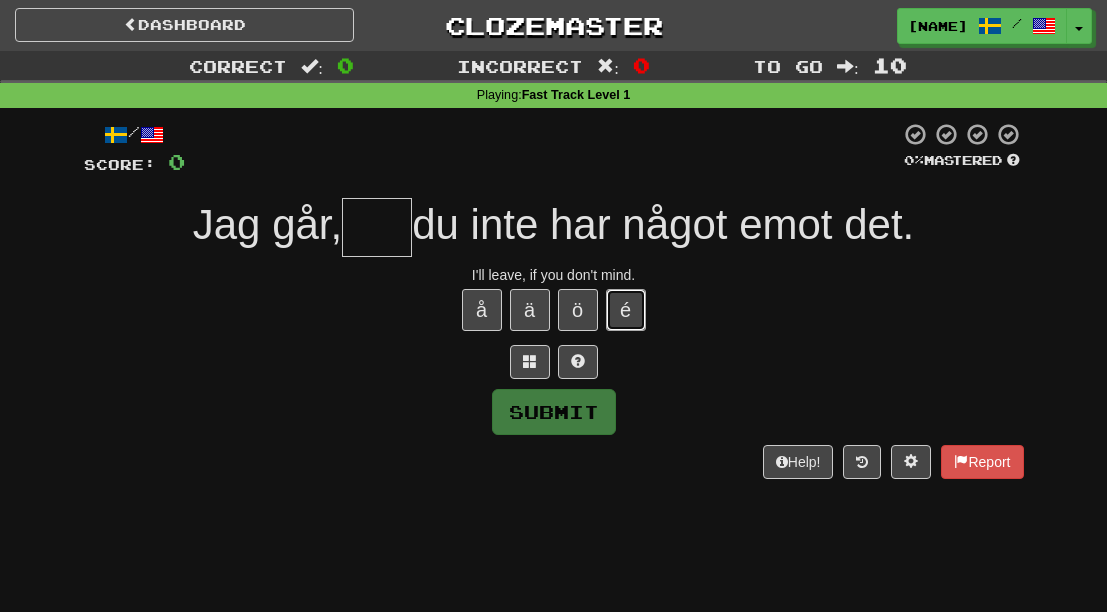 click on "é" at bounding box center (626, 310) 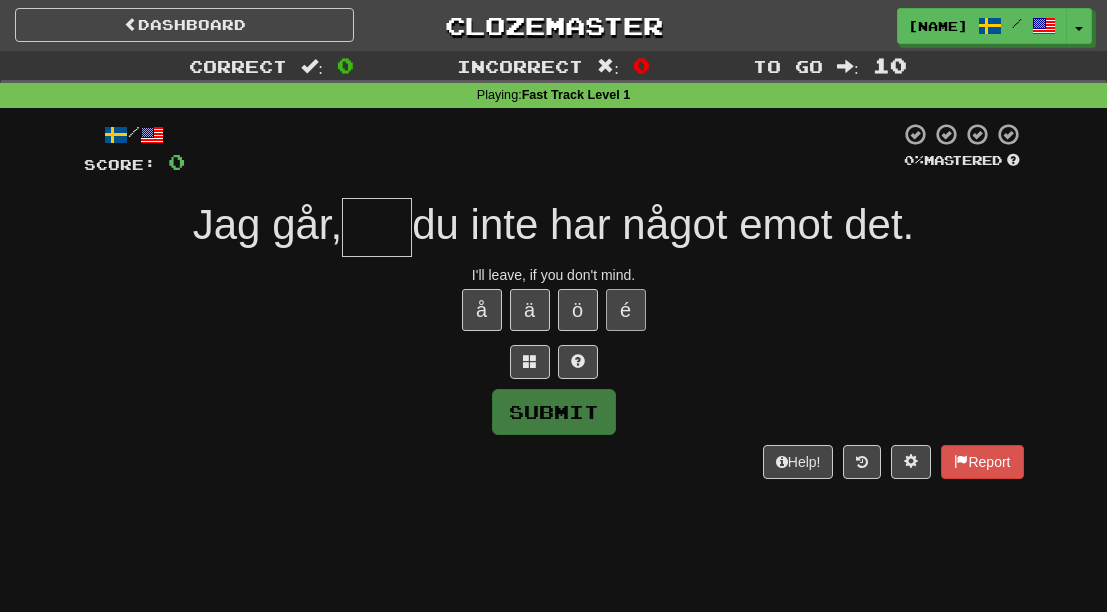 type on "*" 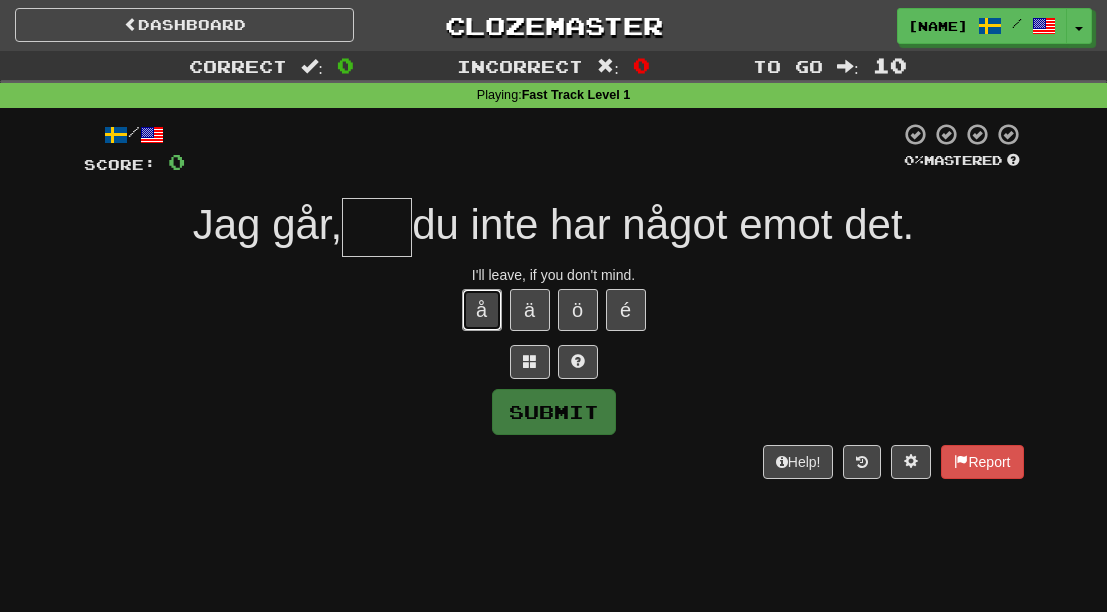 click on "å" at bounding box center (482, 310) 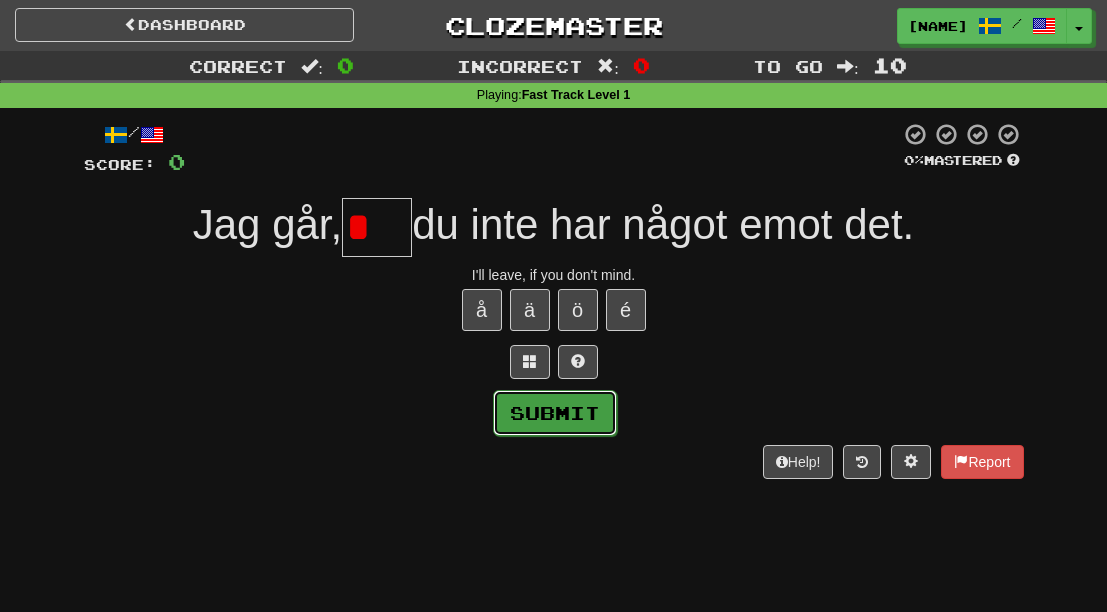 click on "Submit" at bounding box center (555, 413) 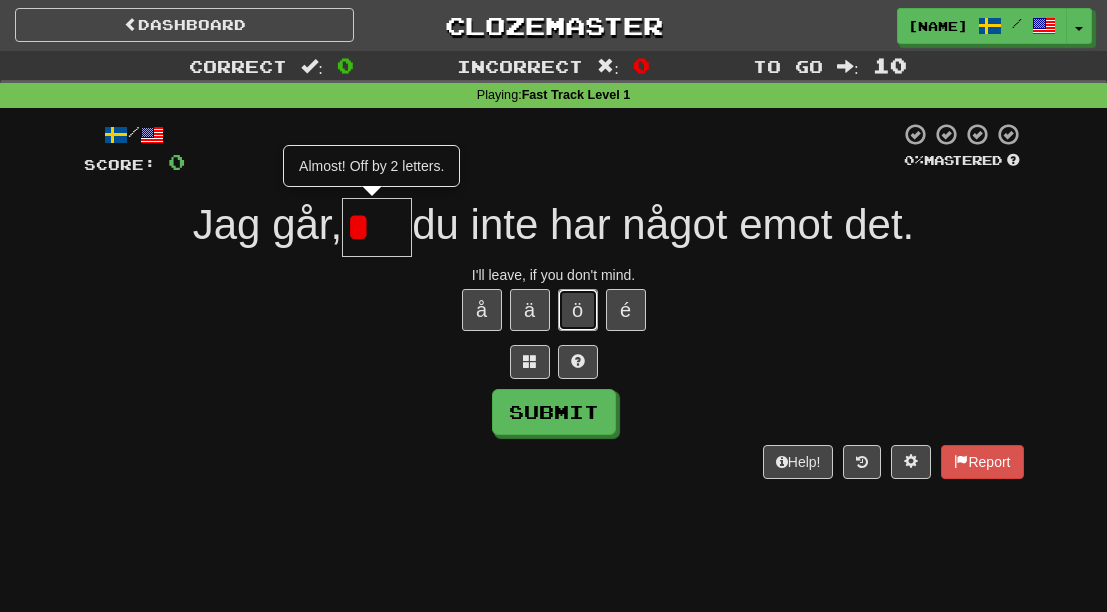 click on "ö" at bounding box center (578, 310) 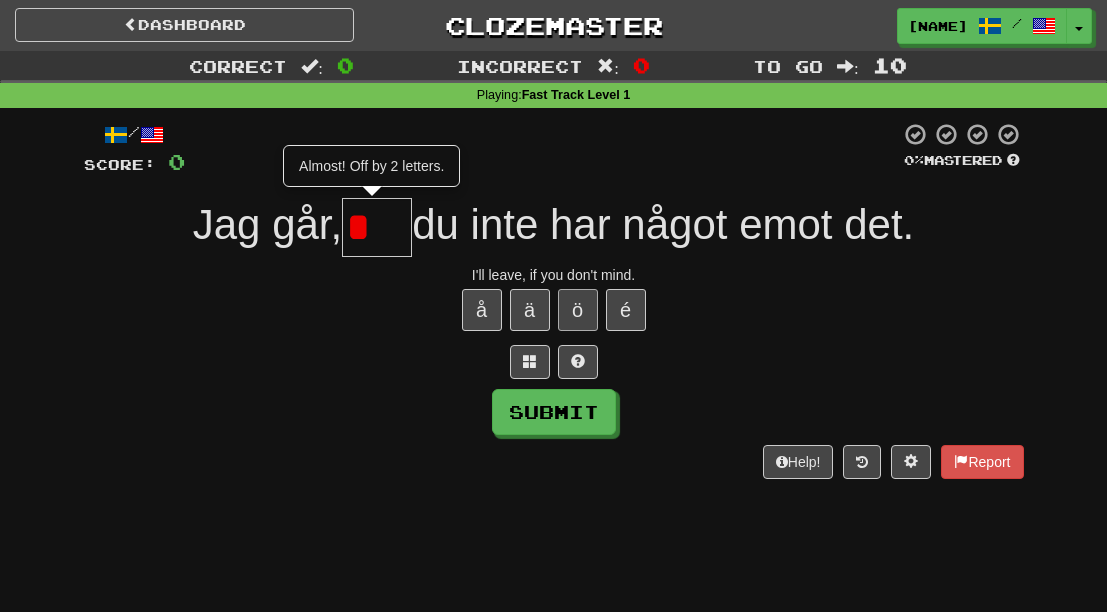 type on "**" 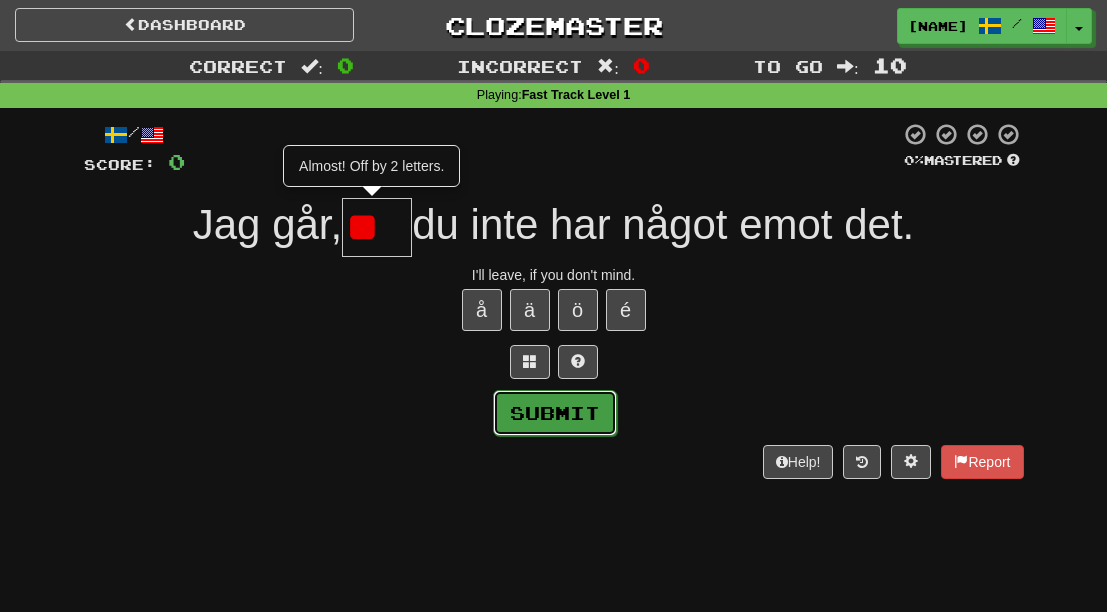 click on "Submit" at bounding box center [555, 413] 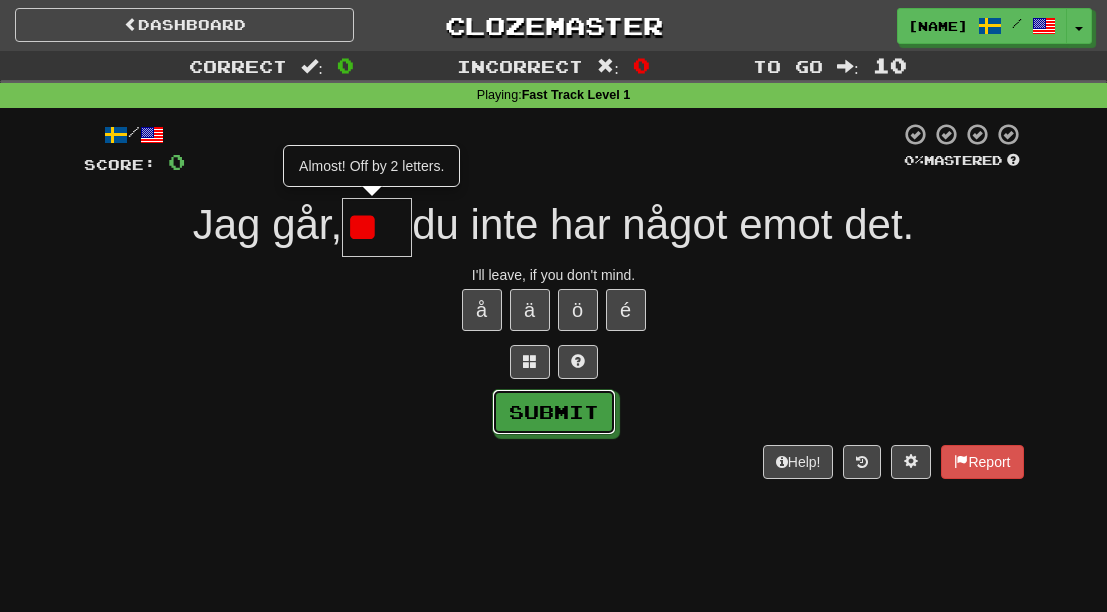 type 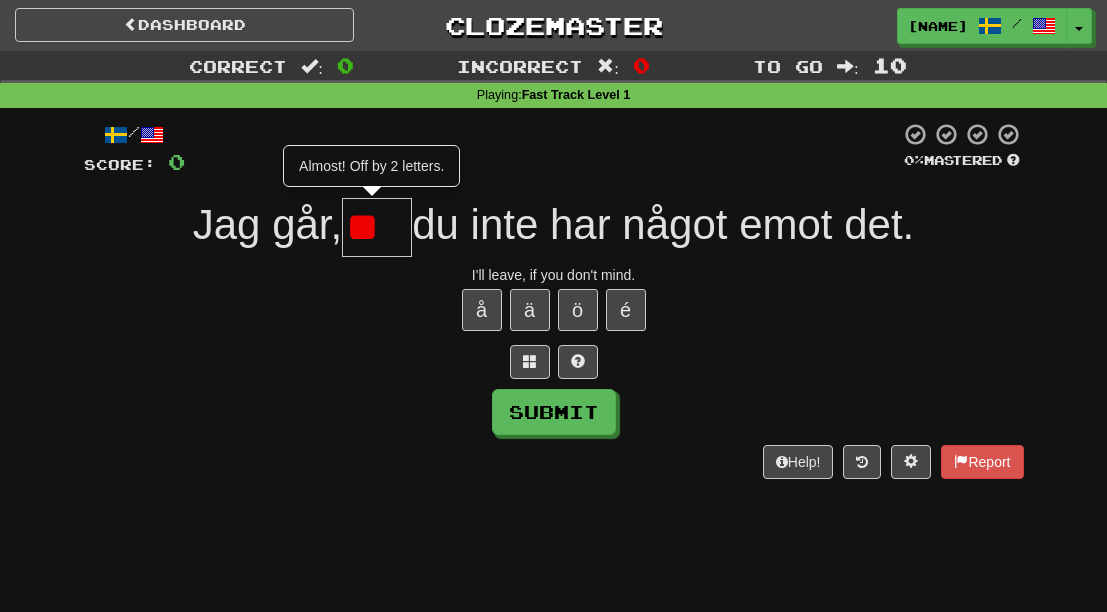 click on "**" at bounding box center [377, 227] 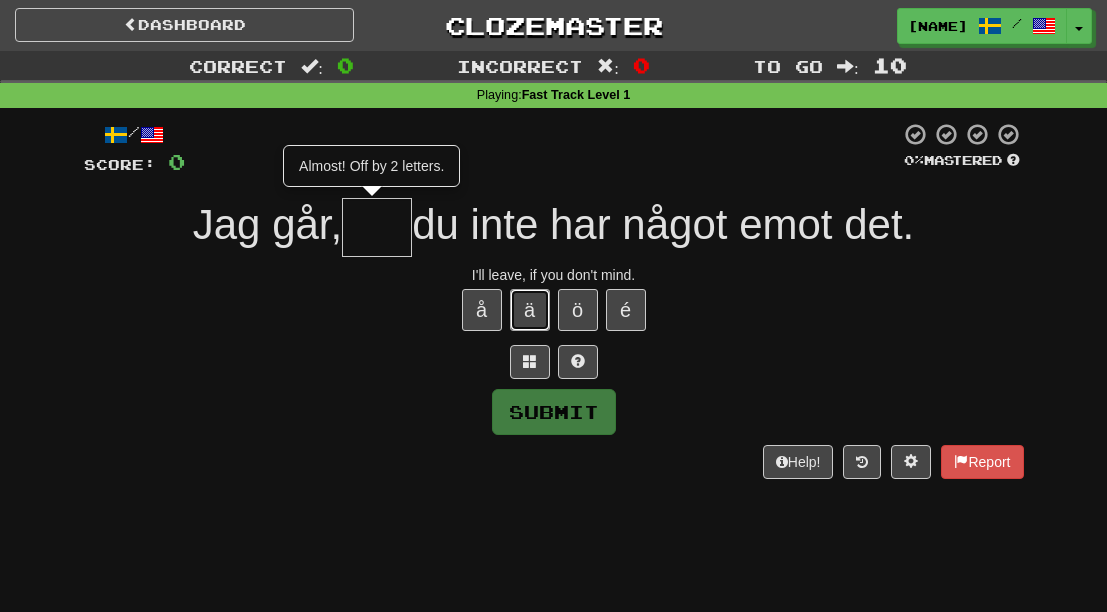 click on "ä" at bounding box center [530, 310] 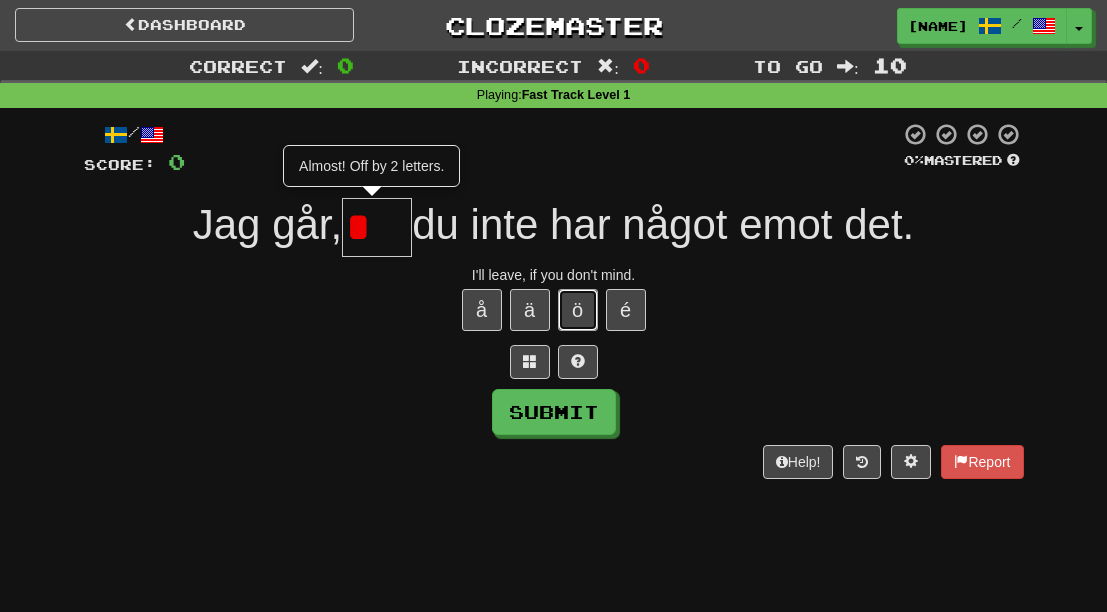 click on "ö" at bounding box center (578, 310) 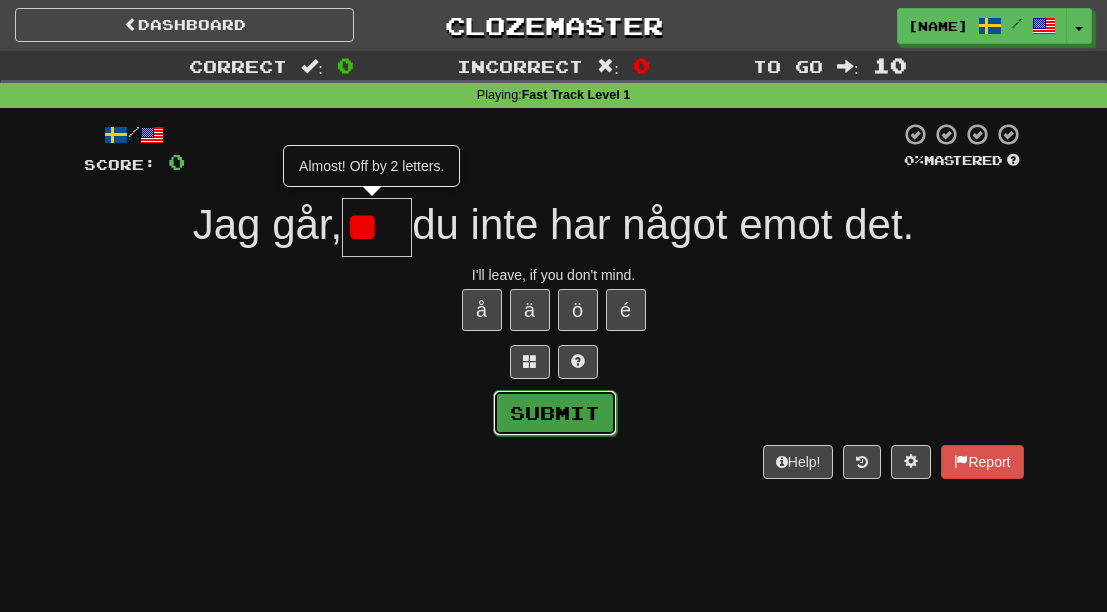 click on "Submit" at bounding box center [555, 413] 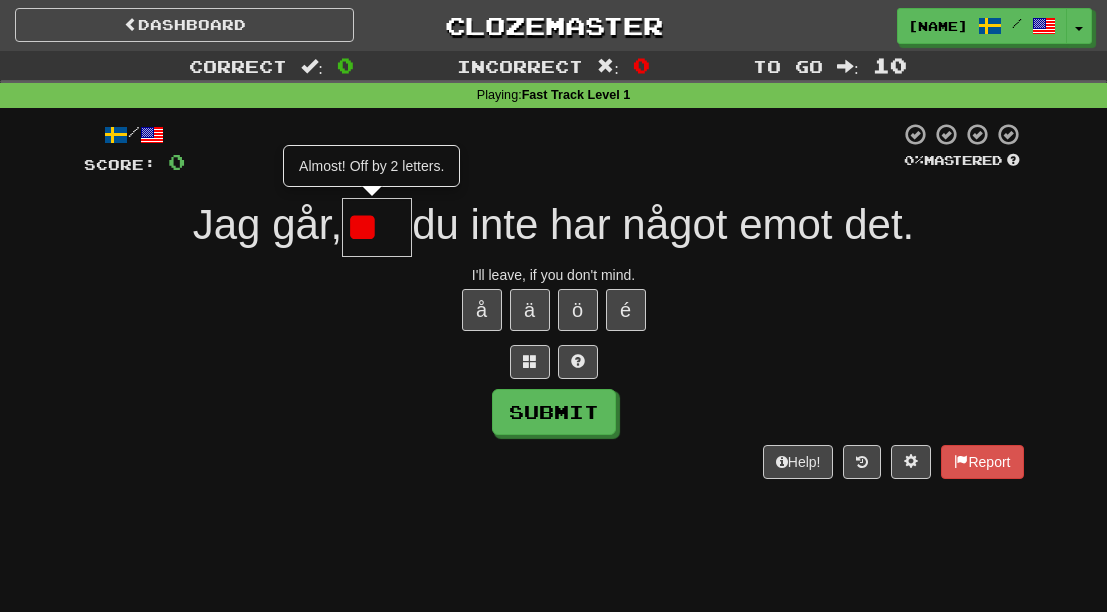 click on "**" at bounding box center (377, 227) 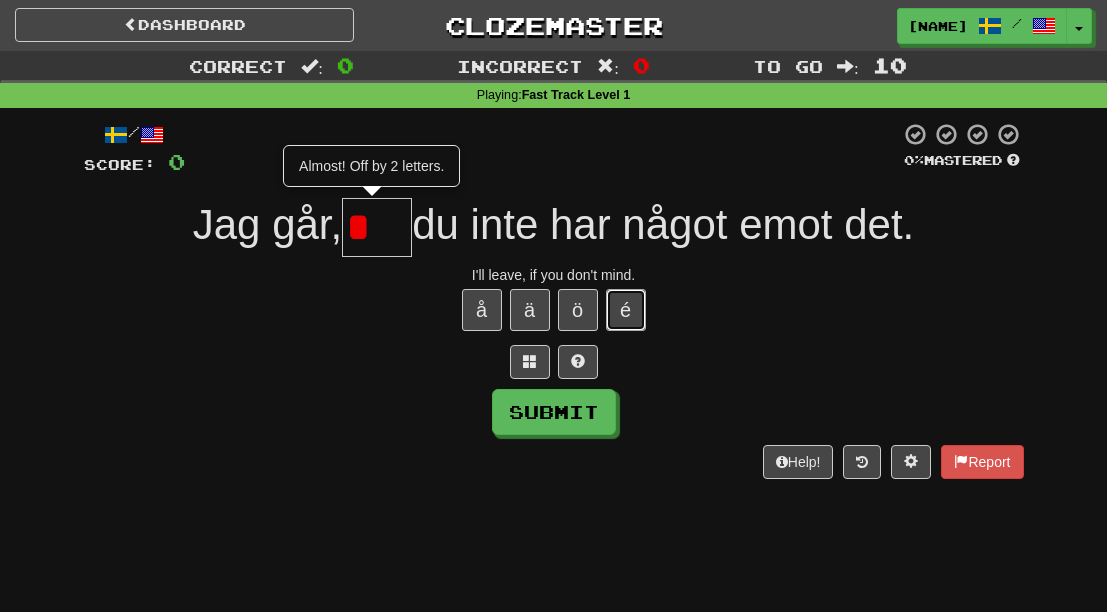 click on "é" at bounding box center (626, 310) 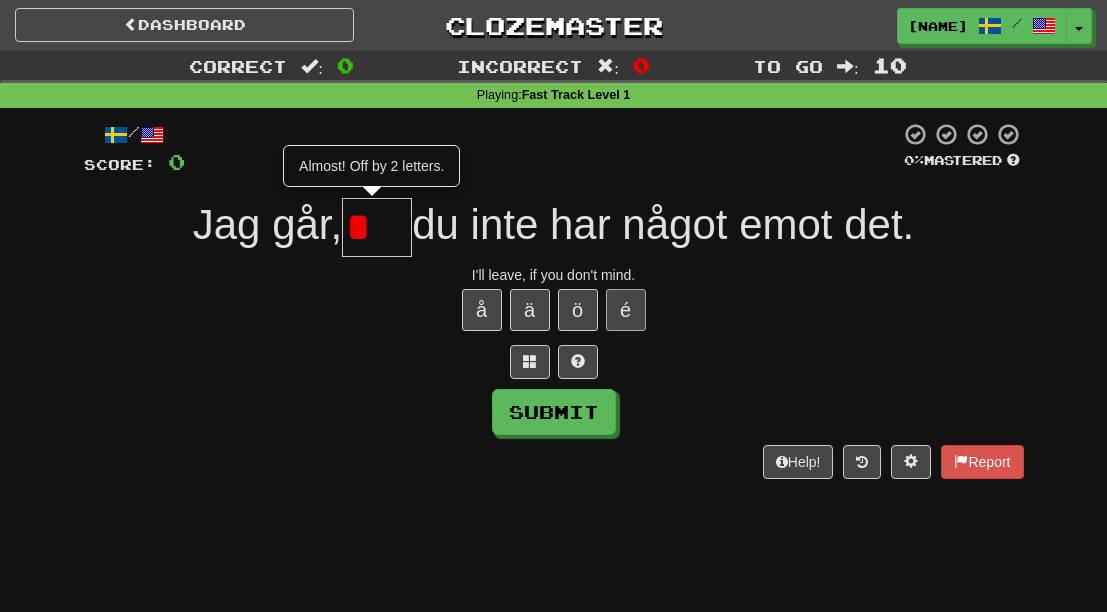 type on "**" 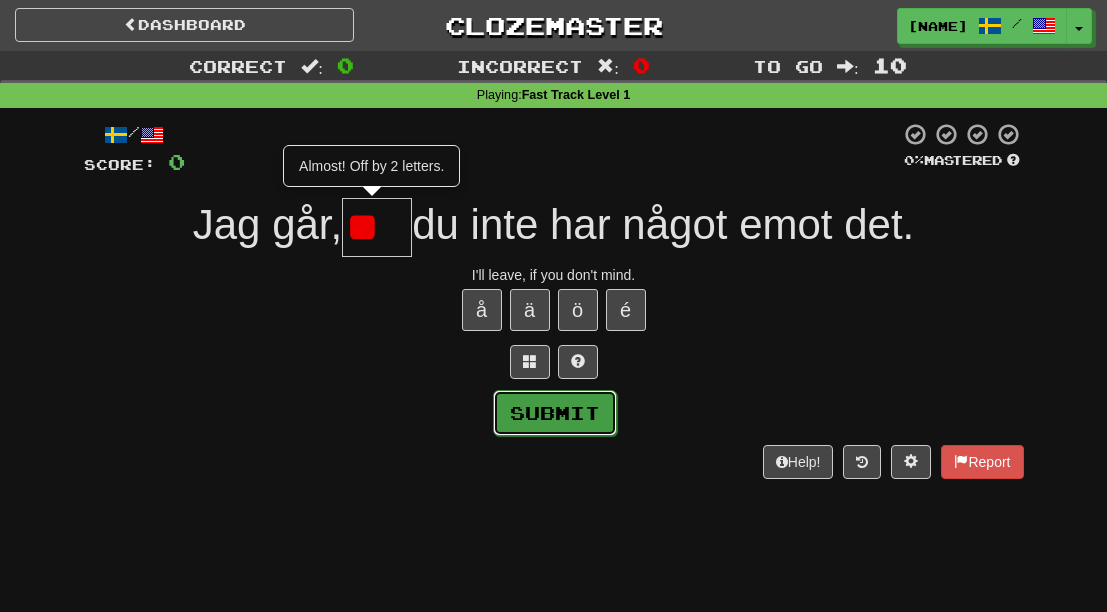 click on "Submit" at bounding box center (555, 413) 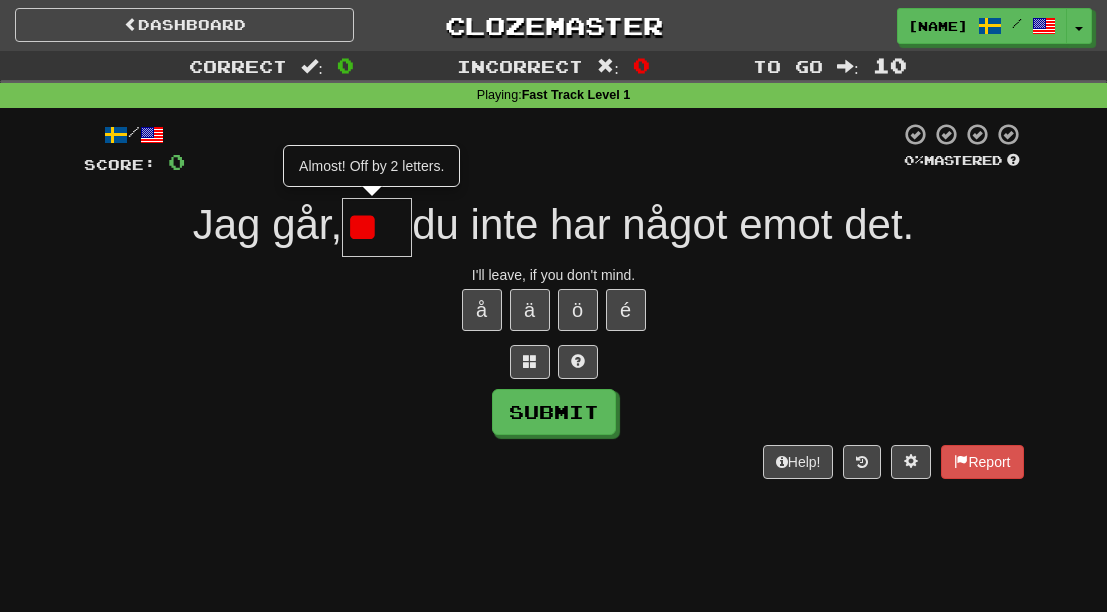 drag, startPoint x: 399, startPoint y: 236, endPoint x: 311, endPoint y: 236, distance: 88 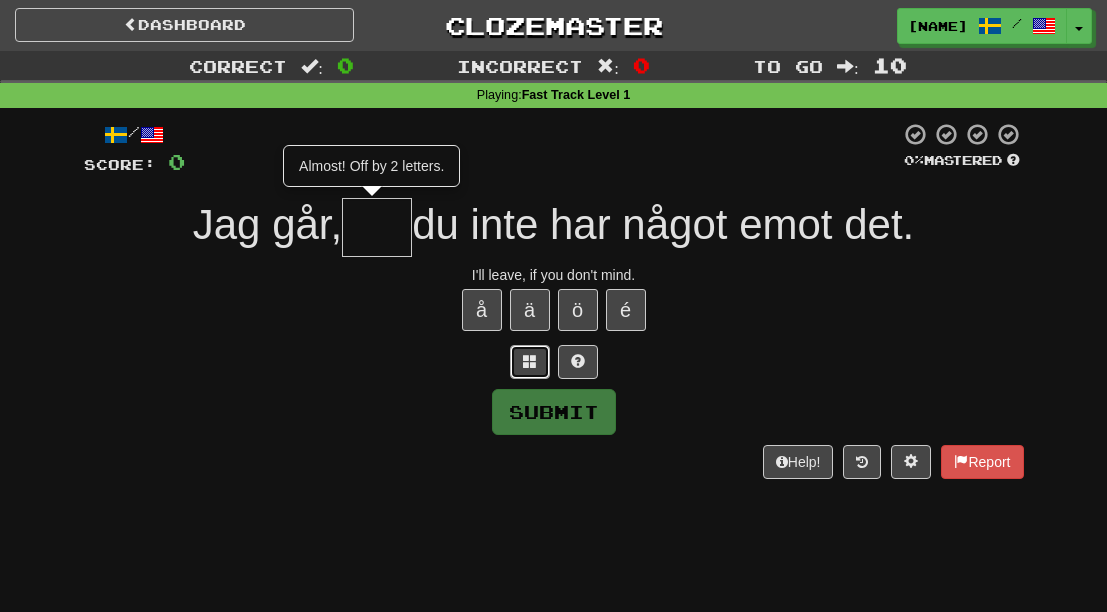 click at bounding box center [530, 361] 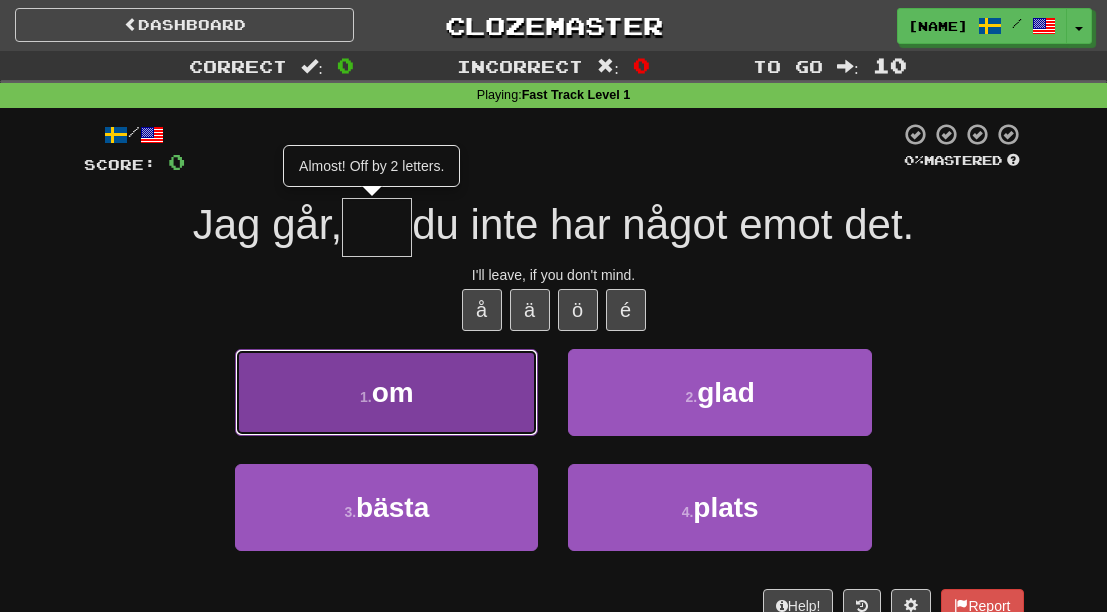 click on "1 .  om" at bounding box center (386, 392) 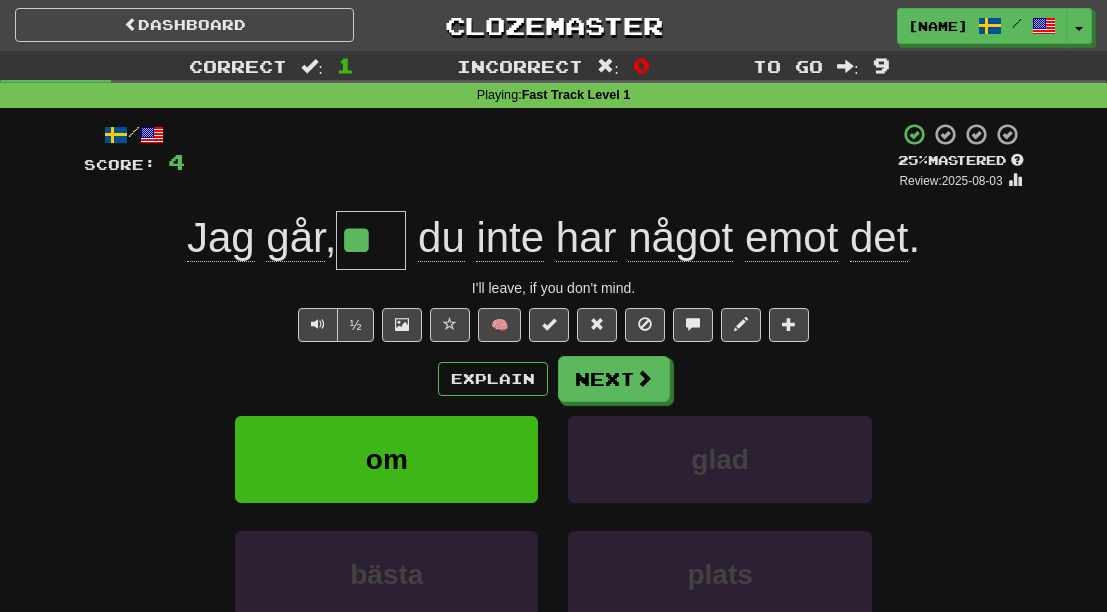 click on "Jag" 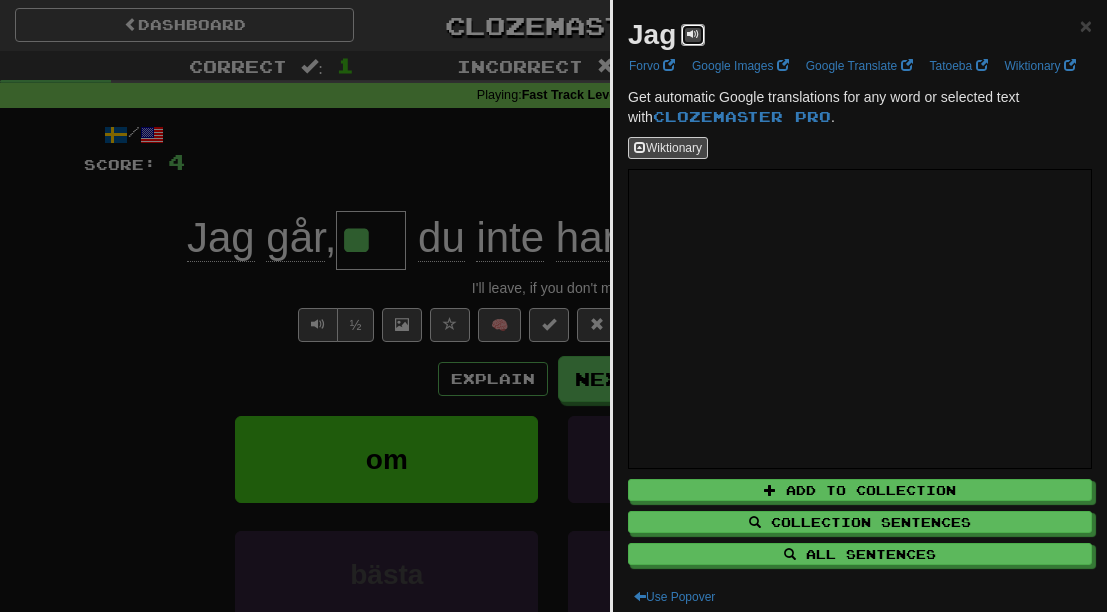 click at bounding box center [693, 34] 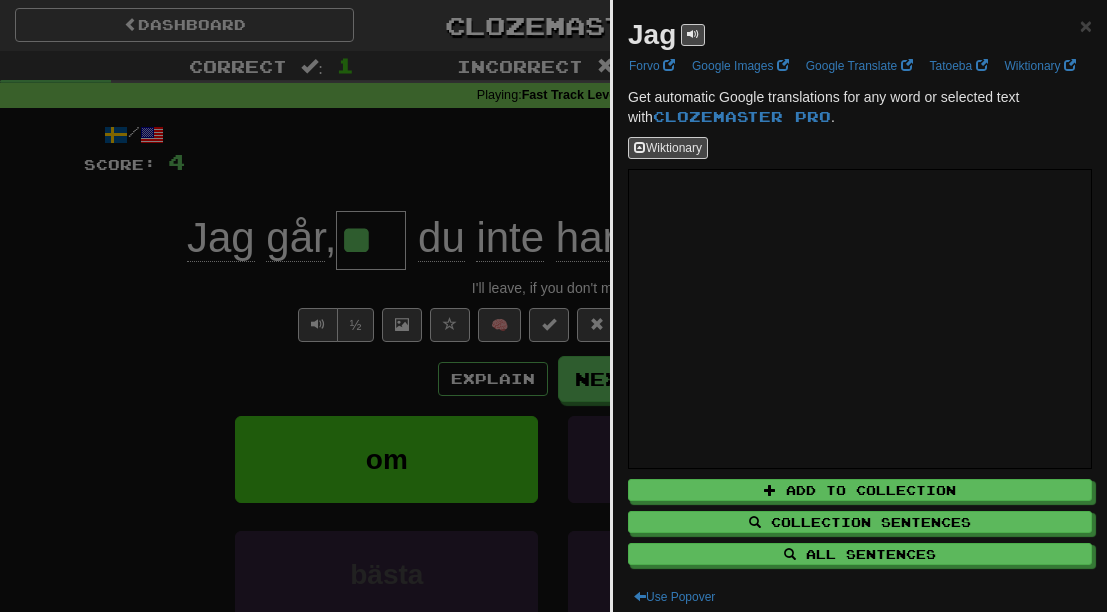 click at bounding box center (553, 306) 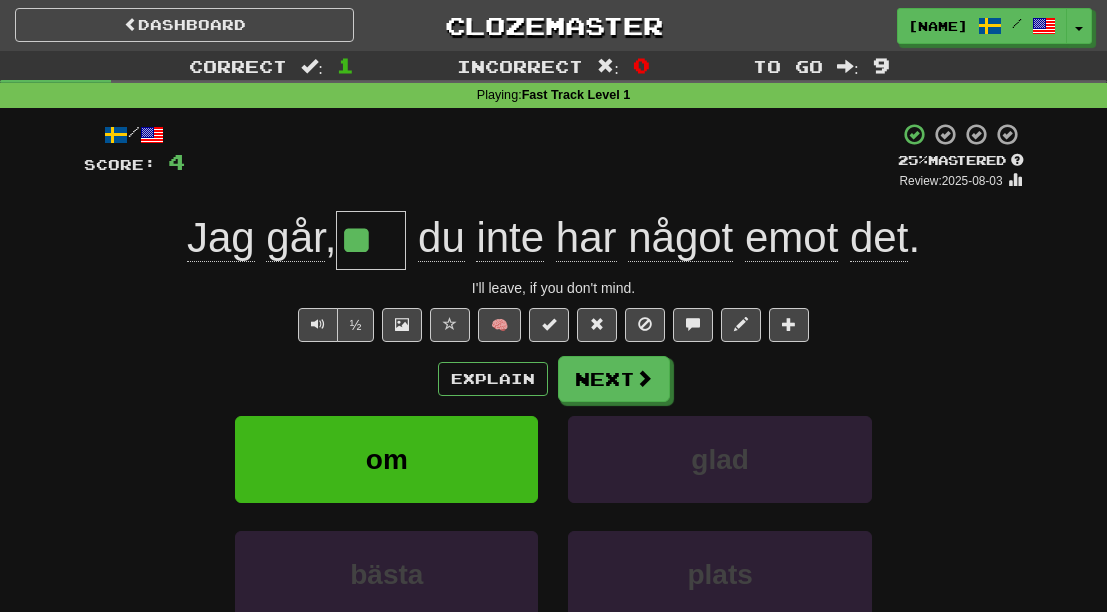 click on "Jag" 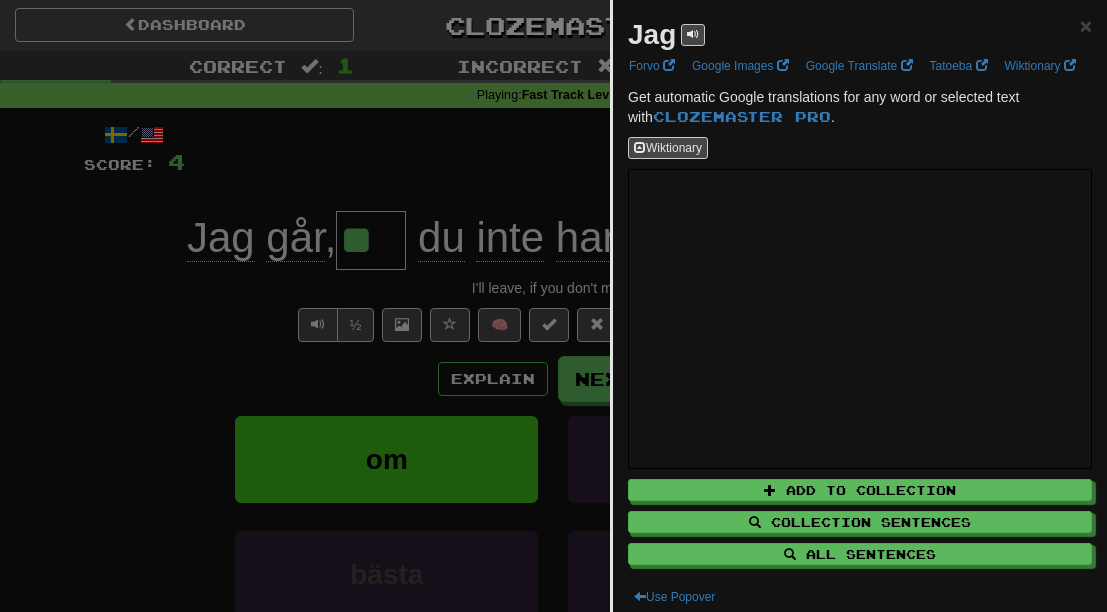 click at bounding box center (553, 306) 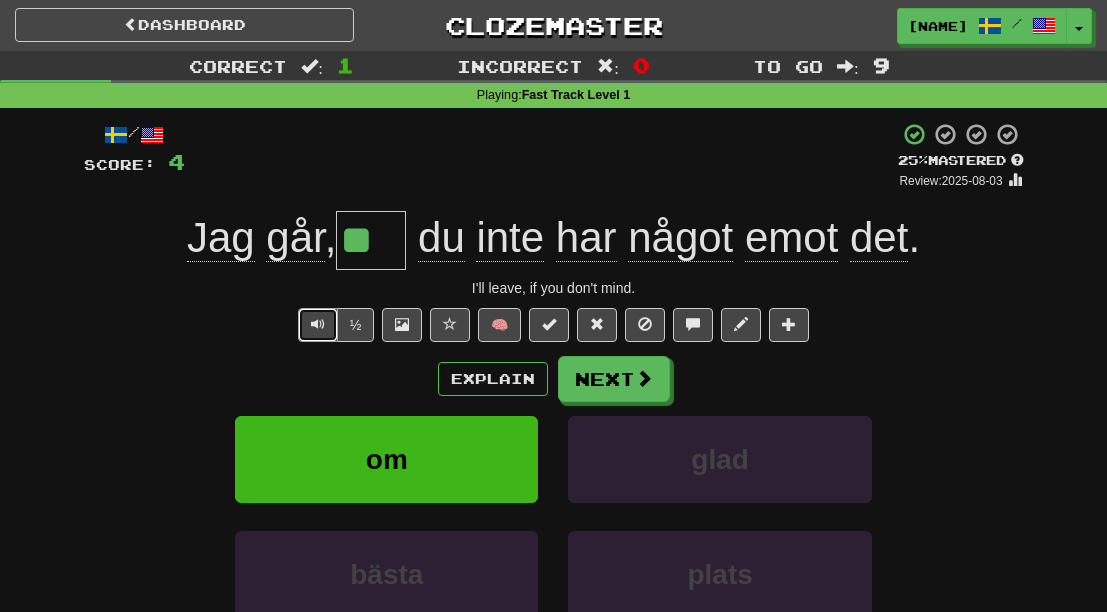 click at bounding box center (318, 324) 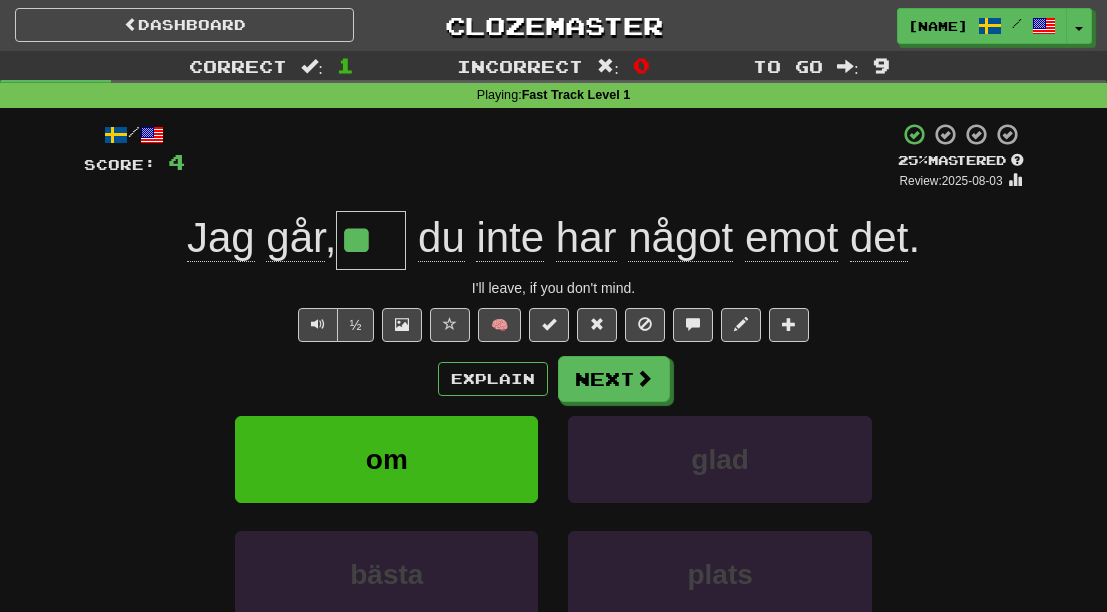 click on "/ Score: 4 + 4 25 % Mastered Review: [DATE] Jag går, ** du inte har något emot det. I'll leave, if you don't mind. ½ 🧠 Explain Next om glad bästa plats Learn more: om glad bästa plats Help! Report" at bounding box center (554, 421) 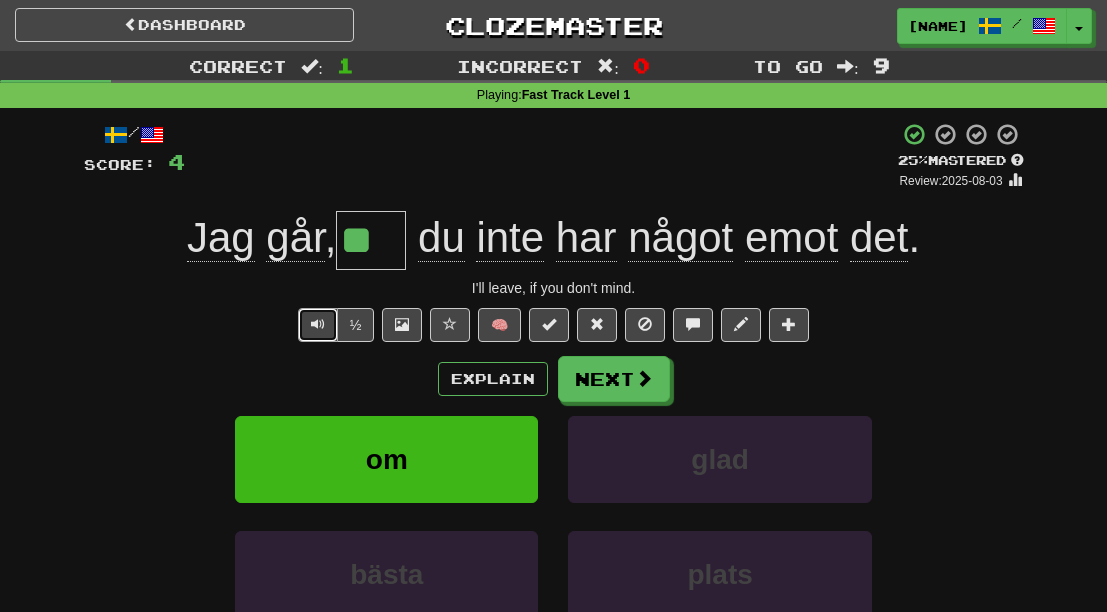 click at bounding box center [318, 325] 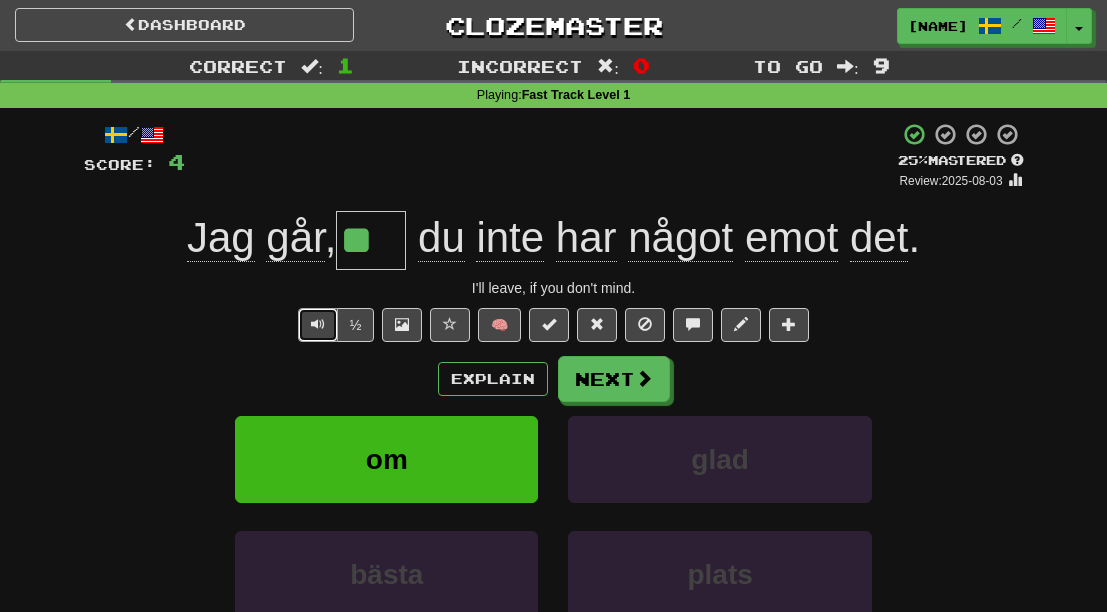 click at bounding box center [318, 324] 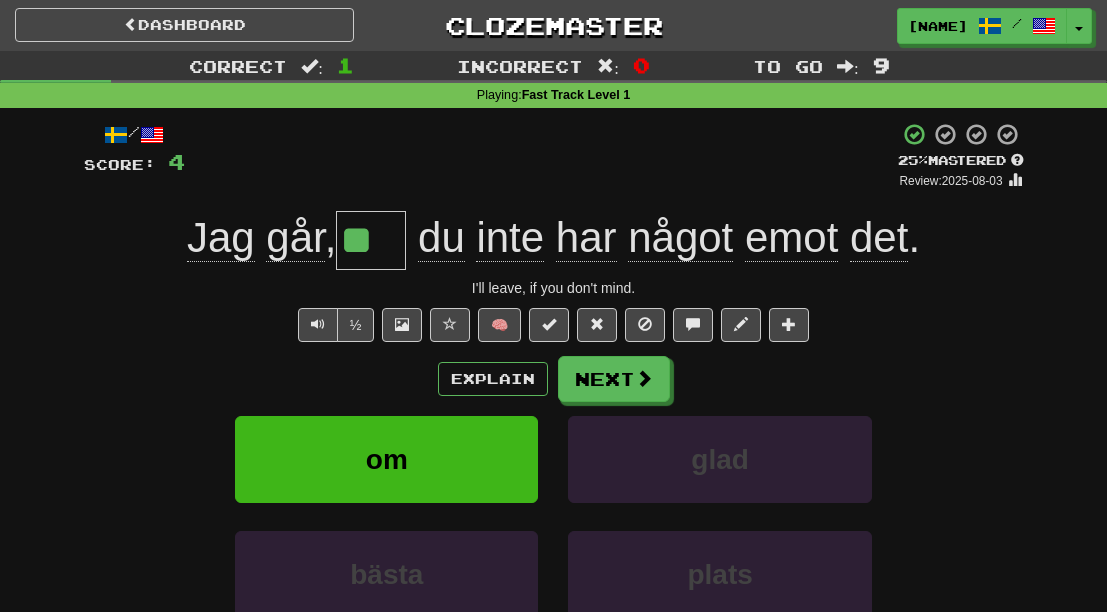 click on "Explain Next" at bounding box center (554, 379) 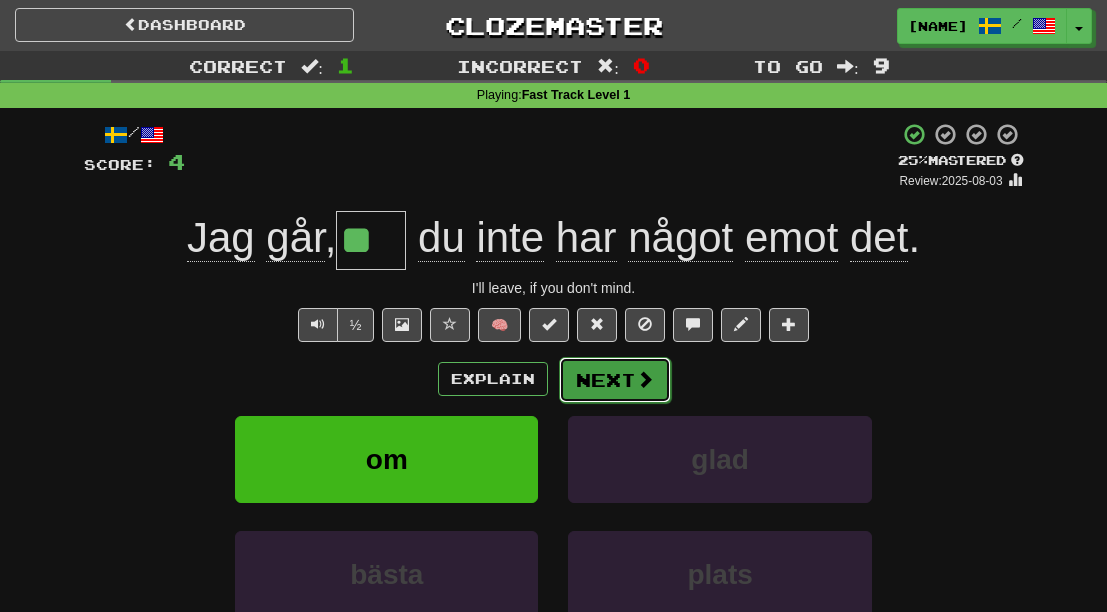 click on "Next" at bounding box center [615, 380] 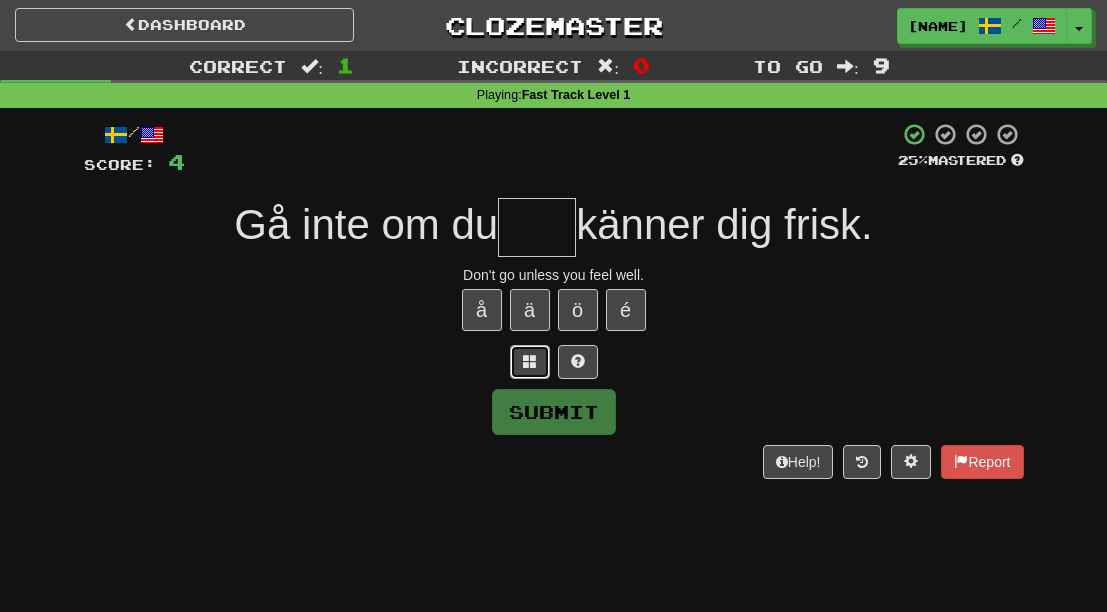 click at bounding box center [530, 361] 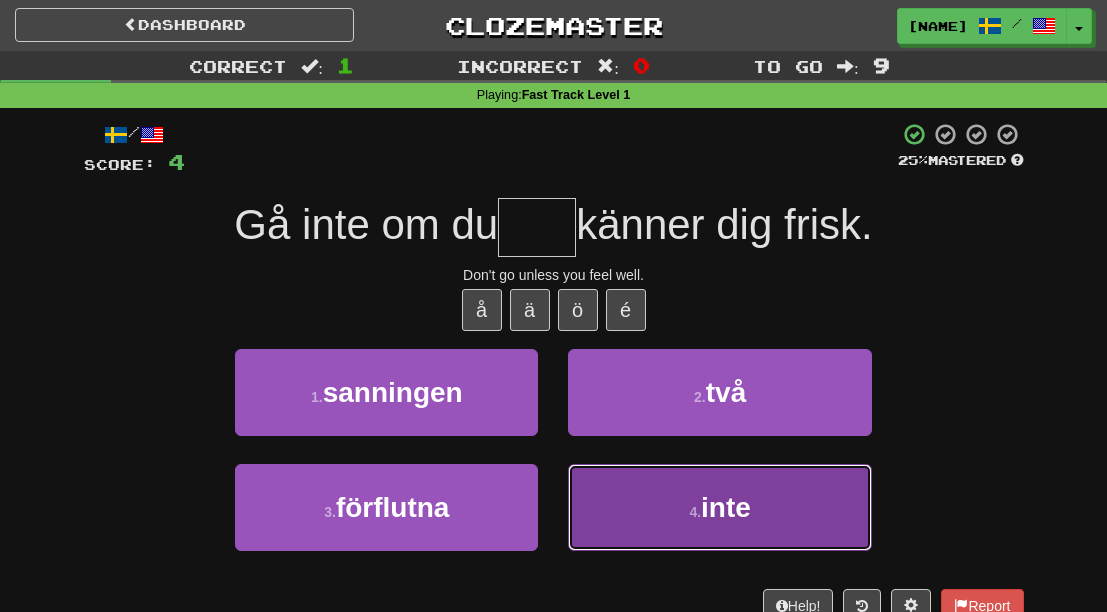click on "4 .  inte" at bounding box center [719, 507] 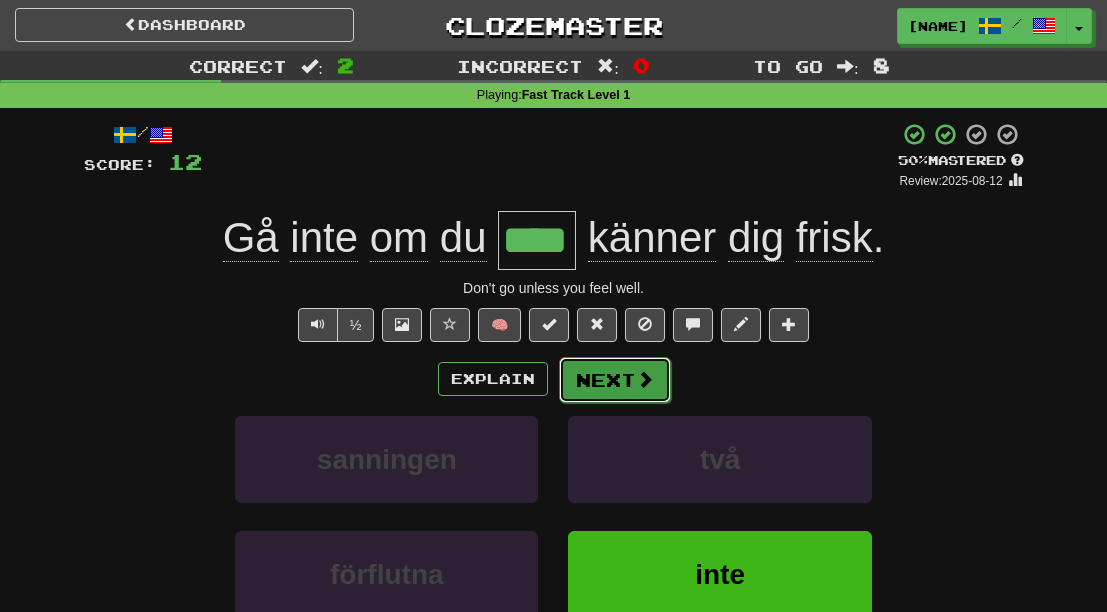 click on "Next" at bounding box center [615, 380] 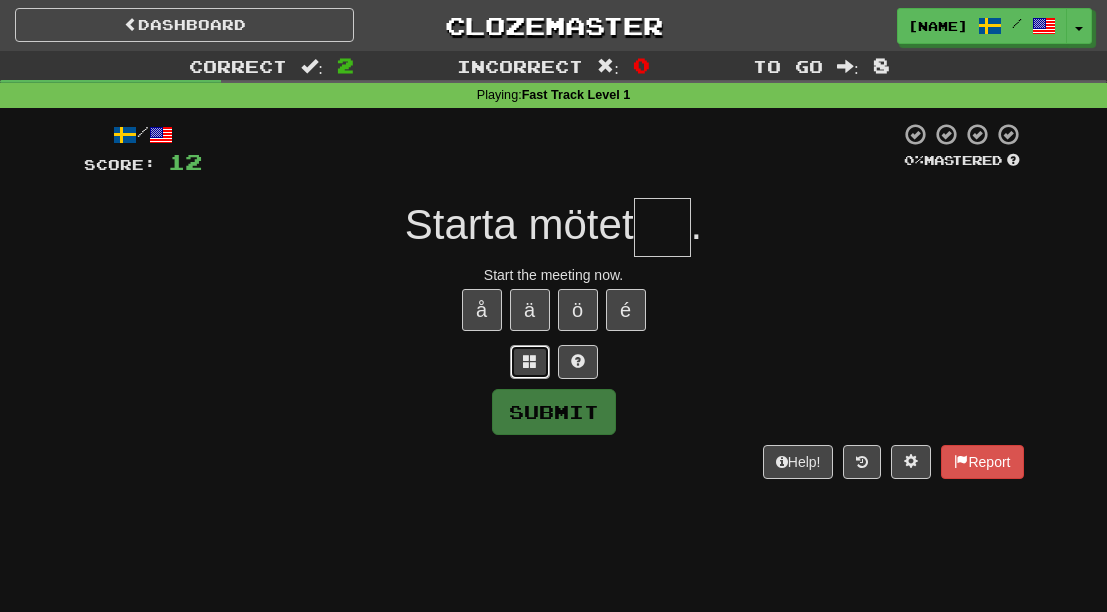 click at bounding box center (530, 361) 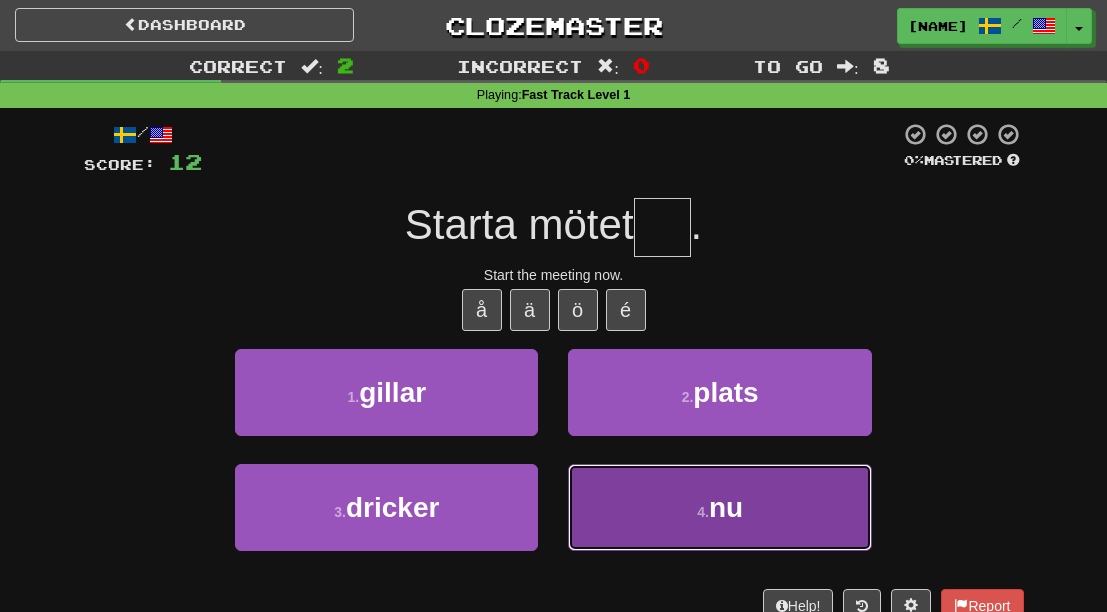 click on "4 .  nu" at bounding box center (719, 507) 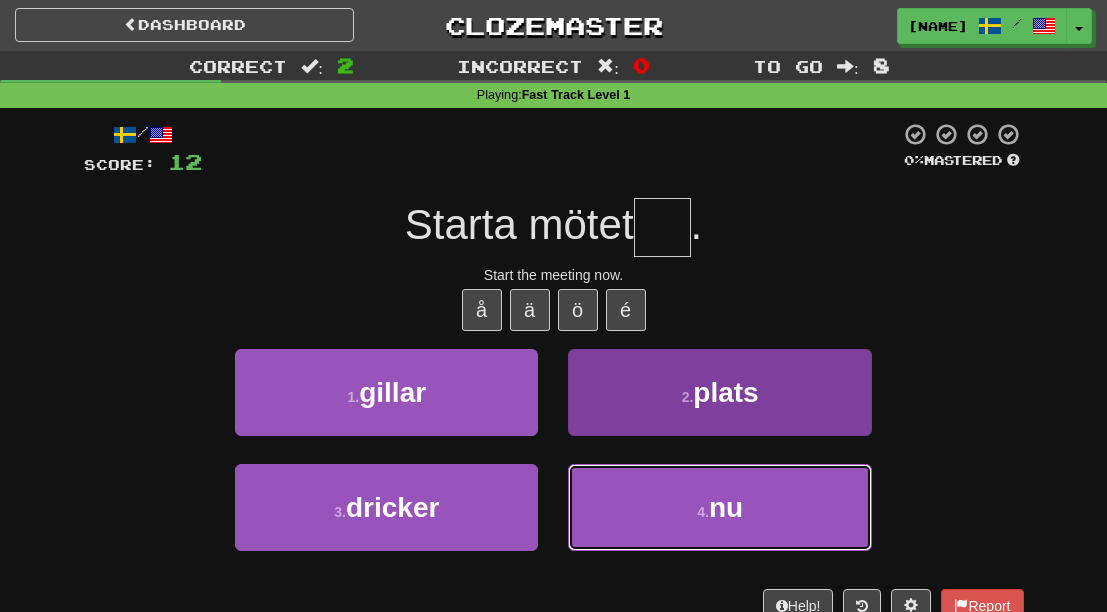 type on "**" 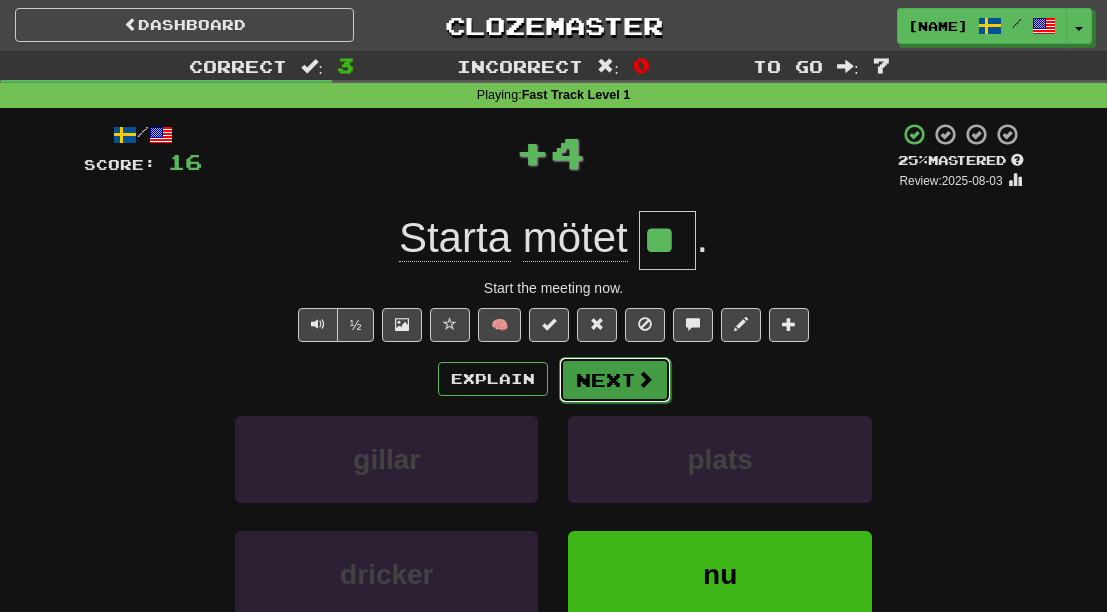 click on "Next" at bounding box center (615, 380) 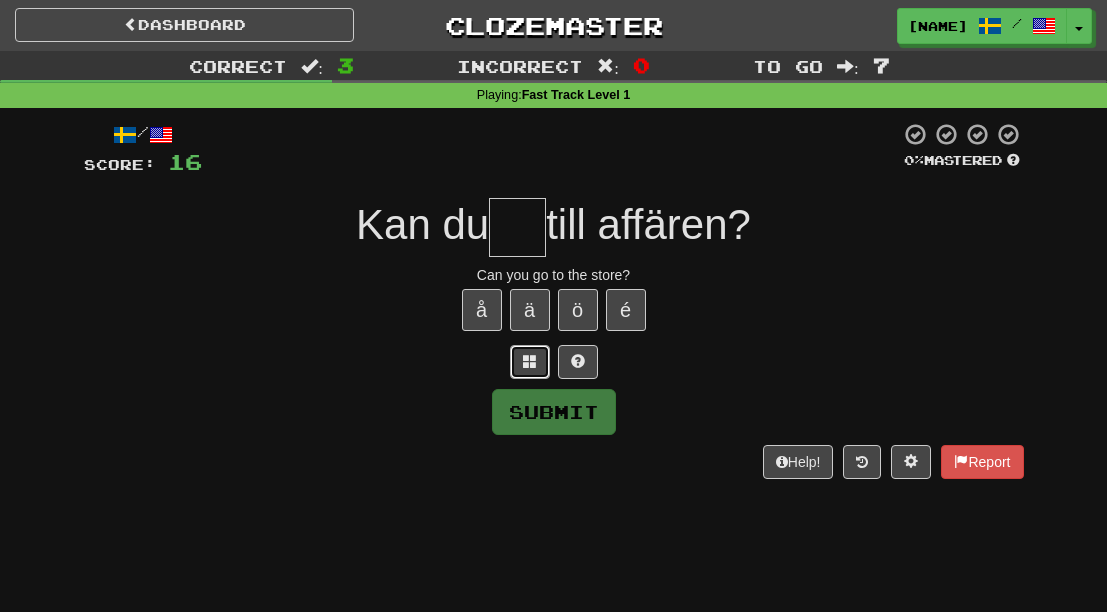 click at bounding box center (530, 362) 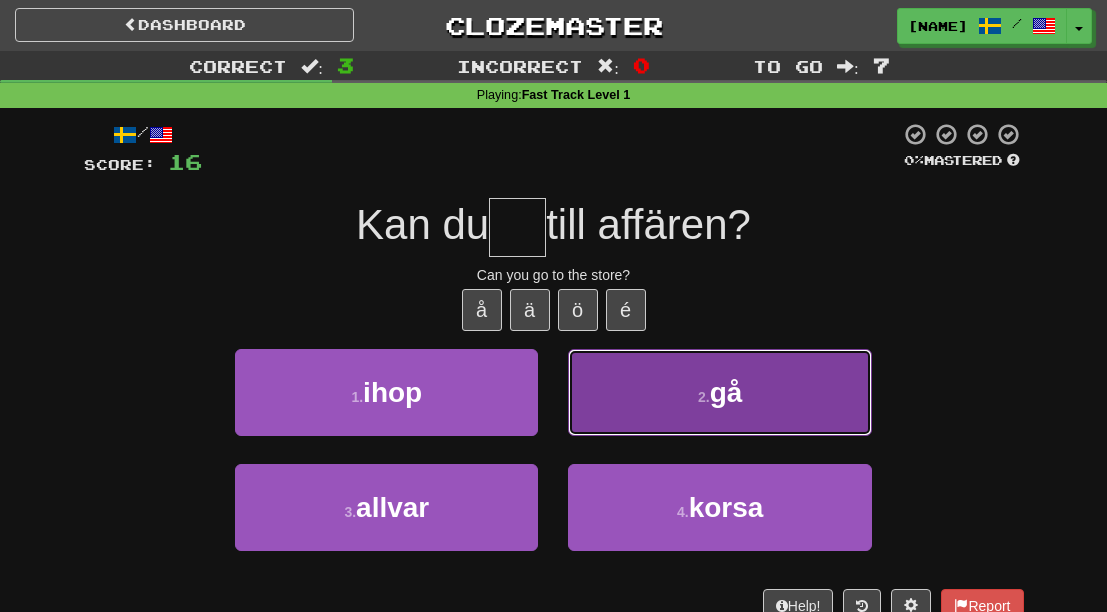 click on "2 . gå" at bounding box center (719, 392) 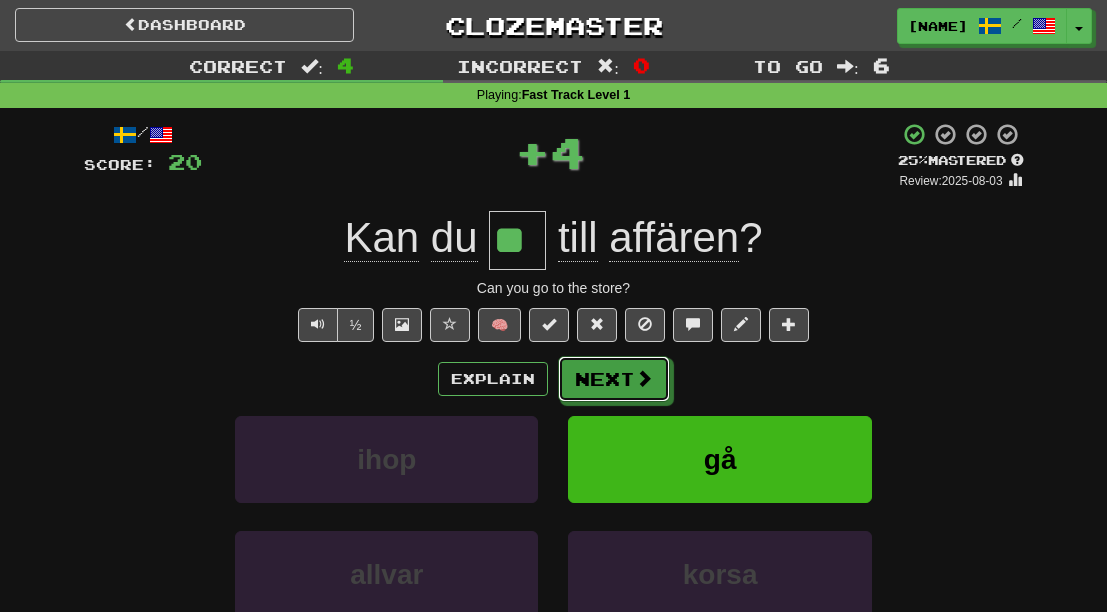 click on "Next" at bounding box center (614, 379) 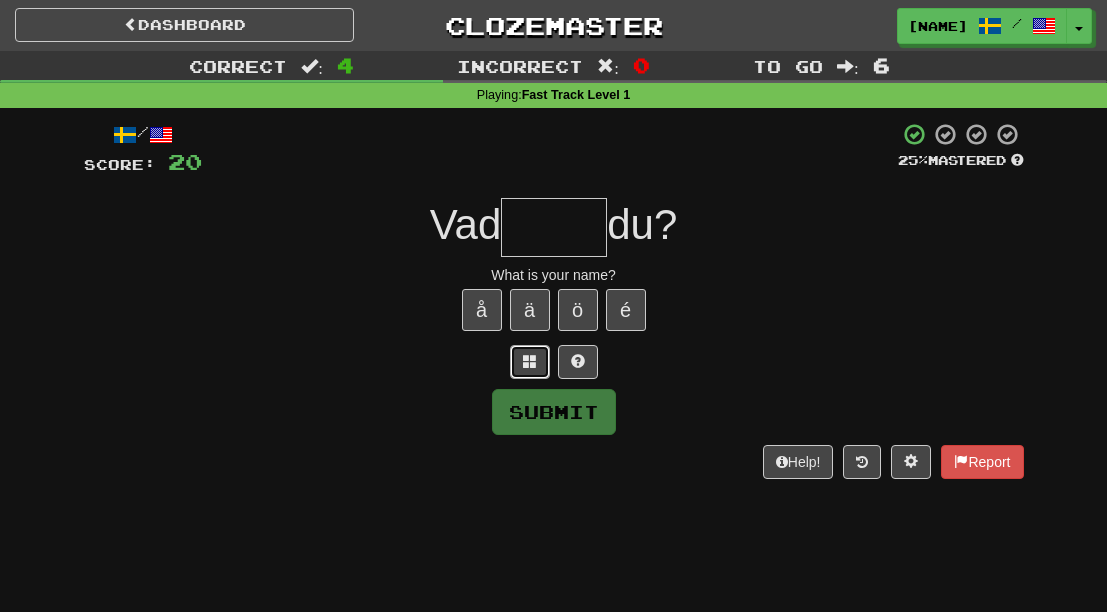click at bounding box center [530, 362] 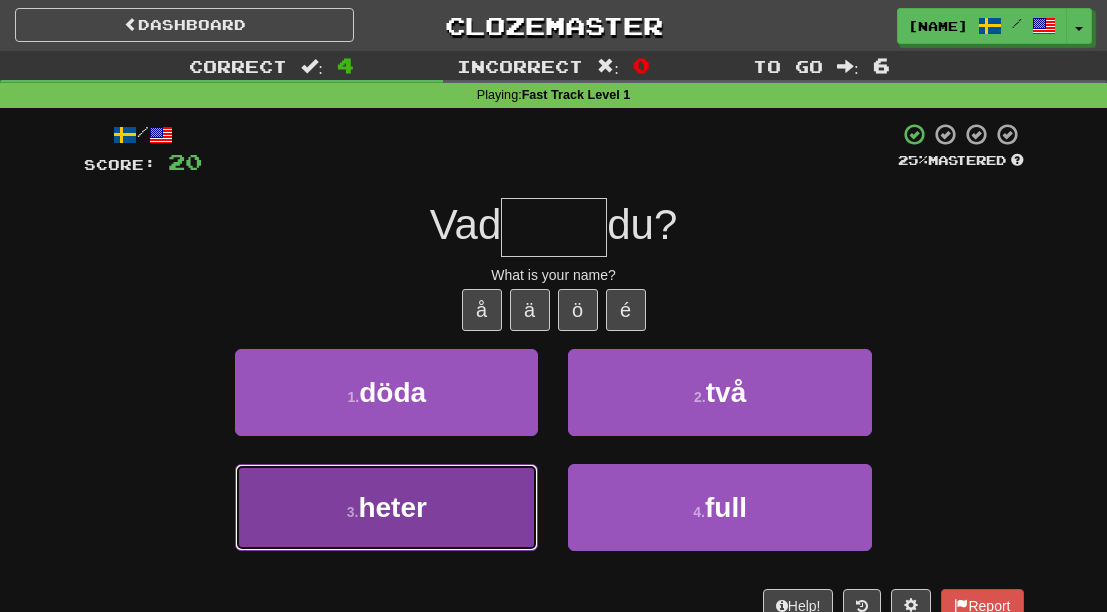 click on "heter" at bounding box center (392, 507) 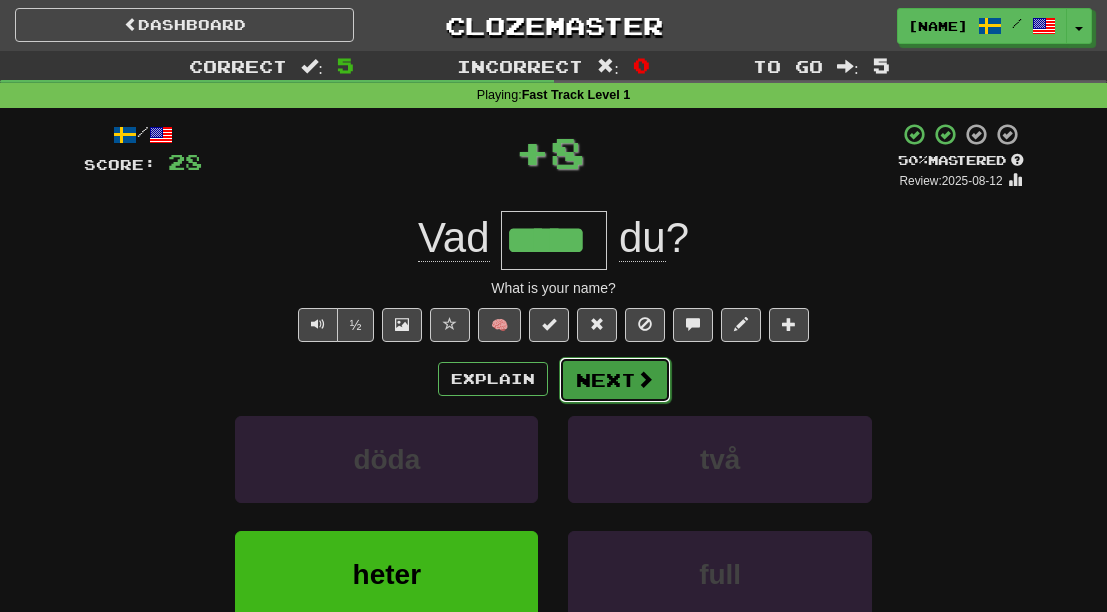 click on "Next" at bounding box center (615, 380) 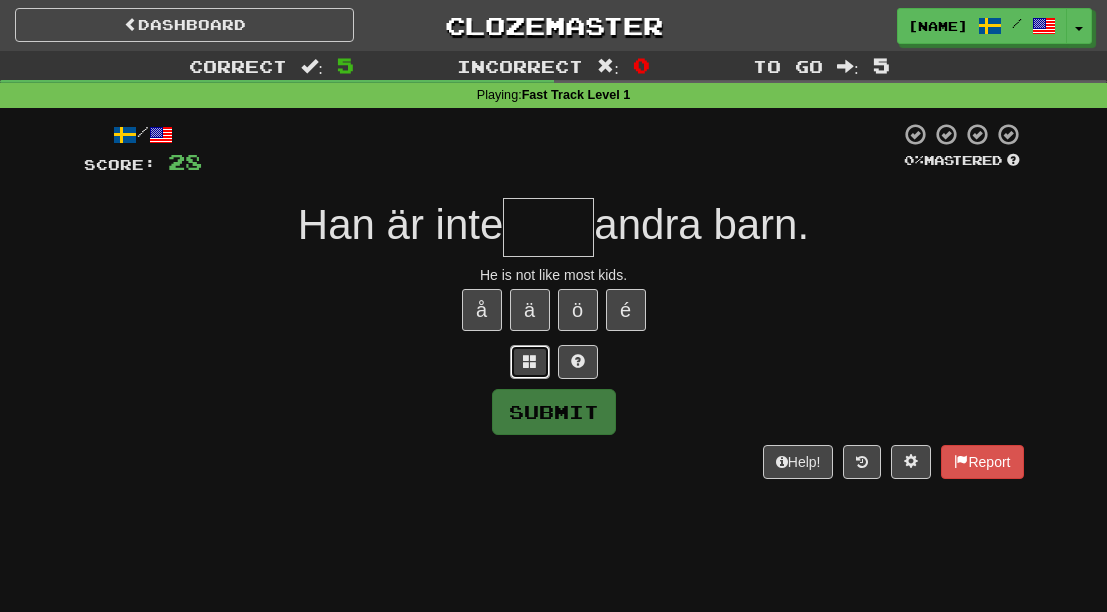 click at bounding box center [530, 362] 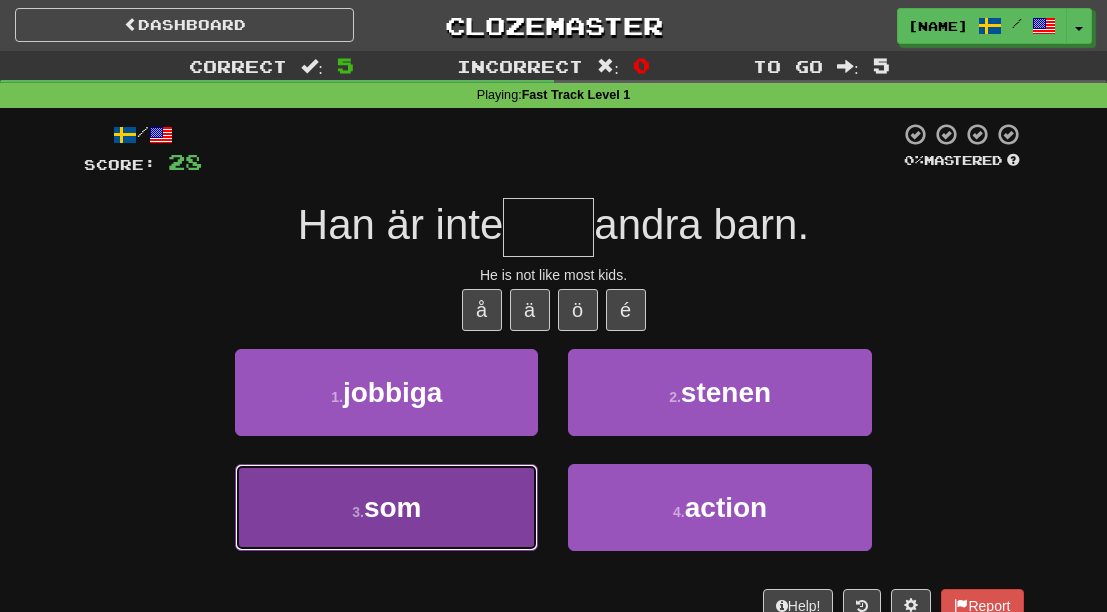 click on "3 . som" at bounding box center (386, 507) 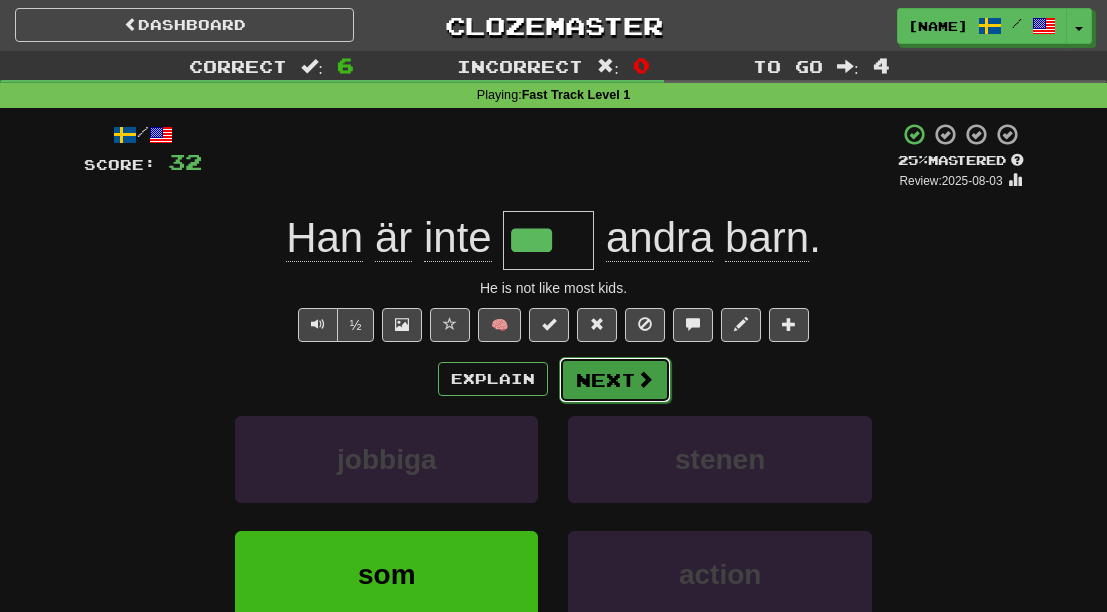 click on "Next" at bounding box center [615, 380] 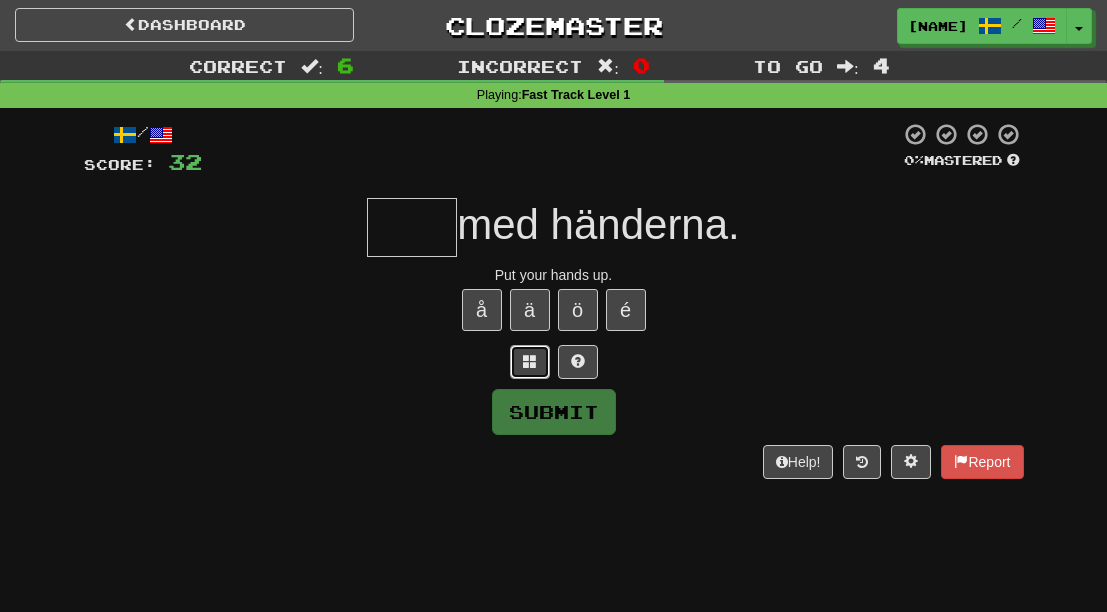 click at bounding box center [530, 361] 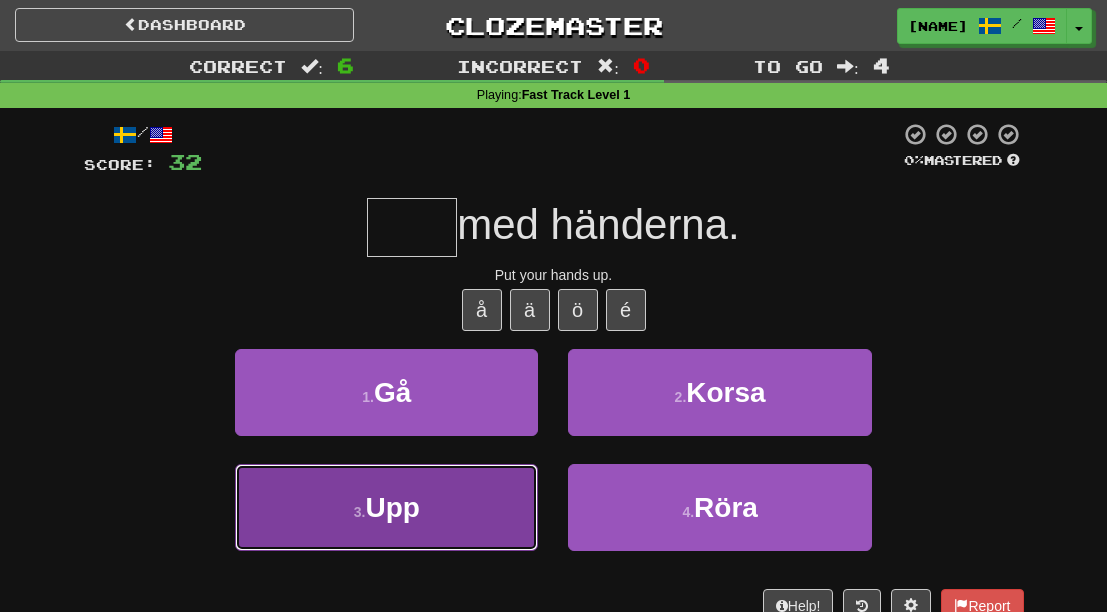 click on "Upp" at bounding box center [392, 507] 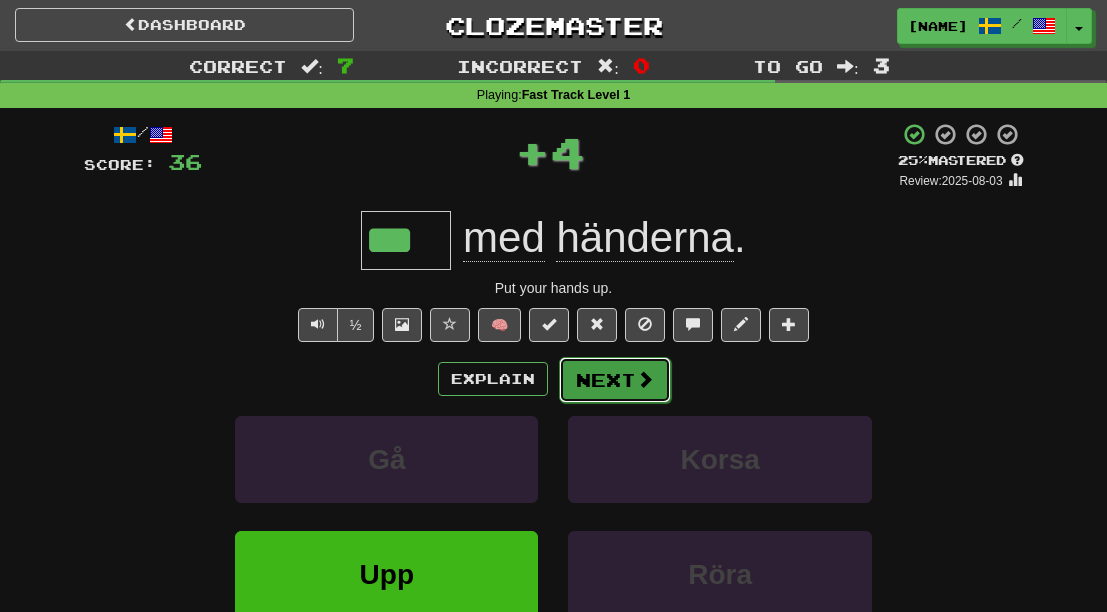 click on "Next" at bounding box center (615, 380) 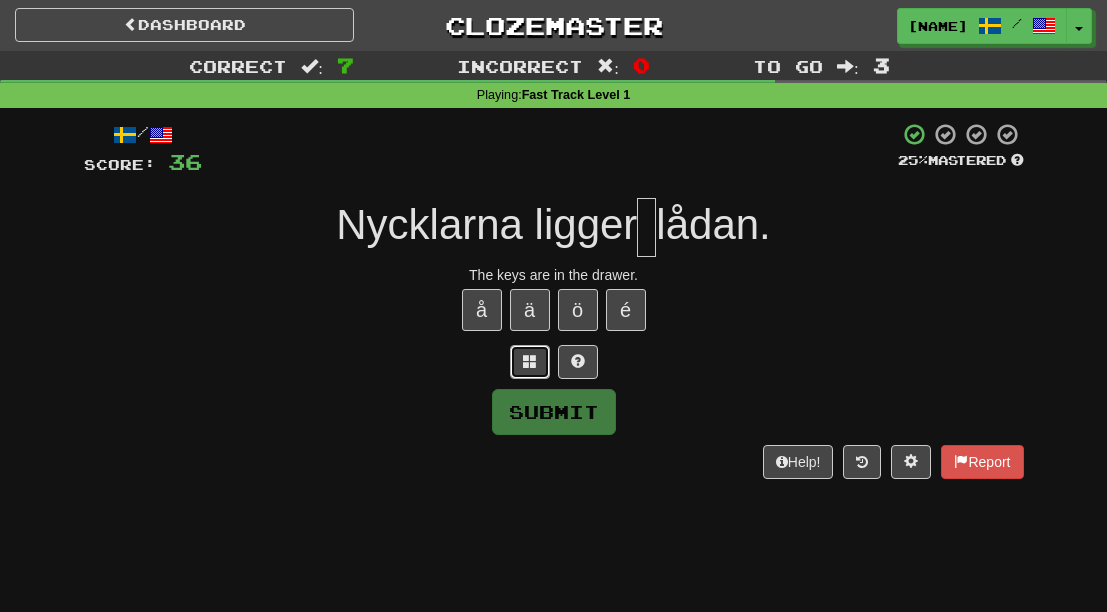 click at bounding box center [530, 362] 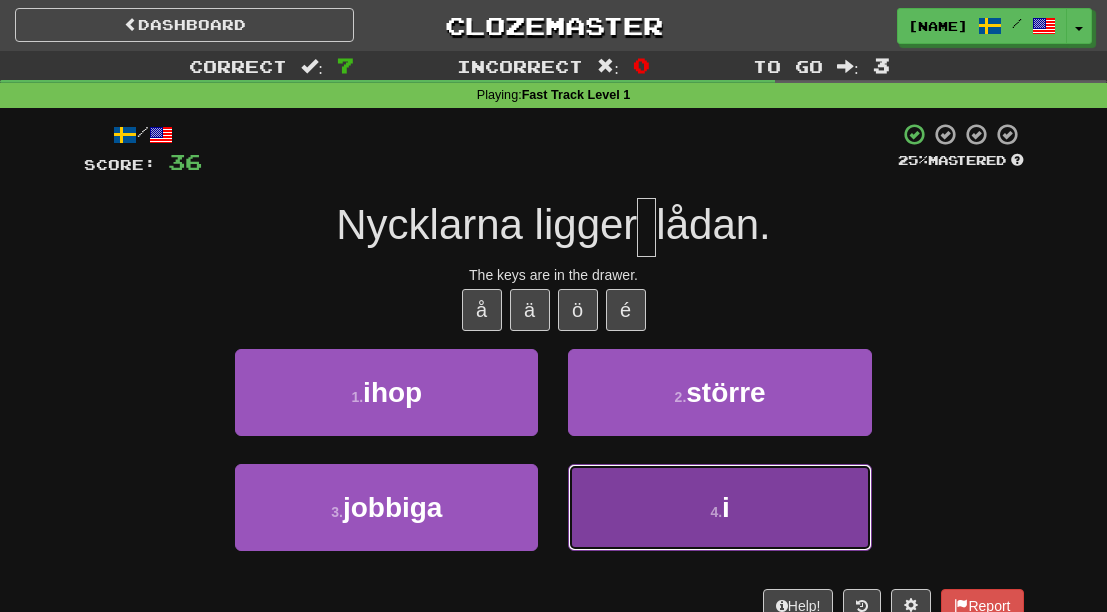 click on "4 ." at bounding box center (716, 512) 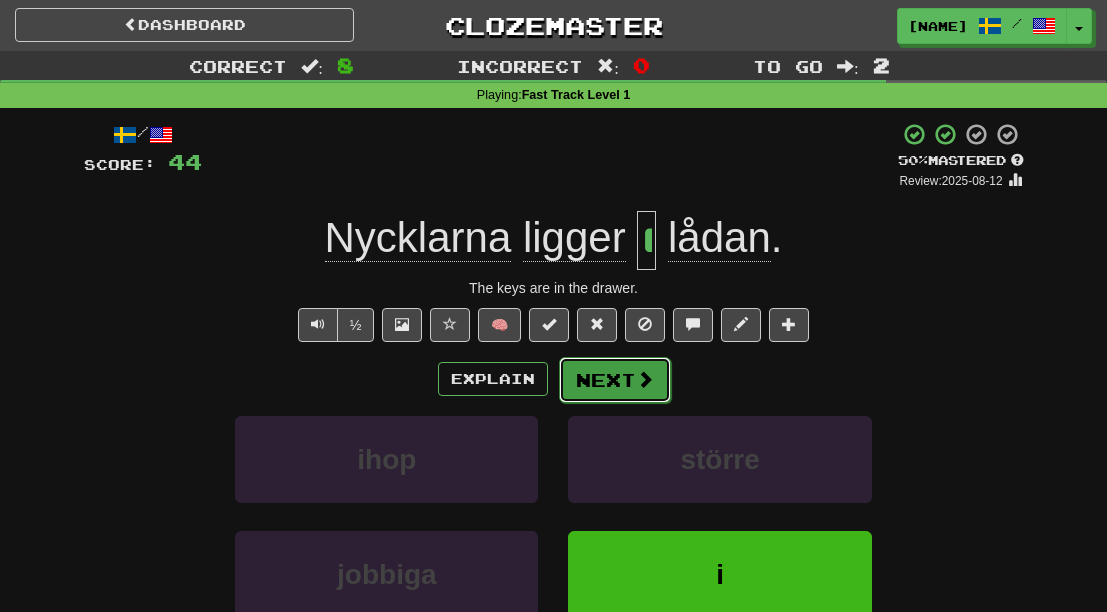 click on "Next" at bounding box center [615, 380] 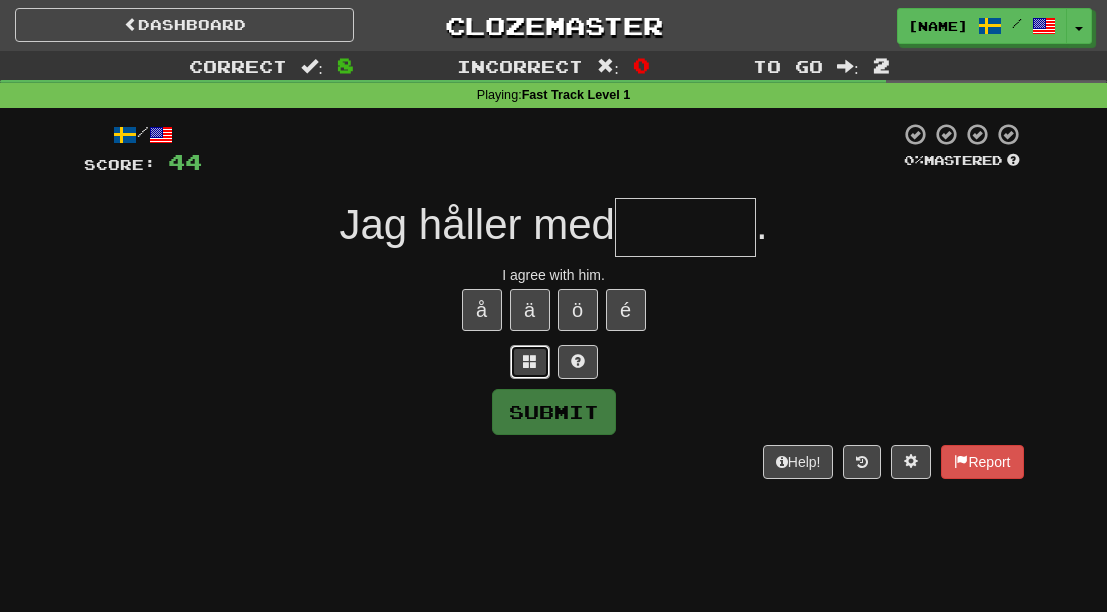 click at bounding box center [530, 362] 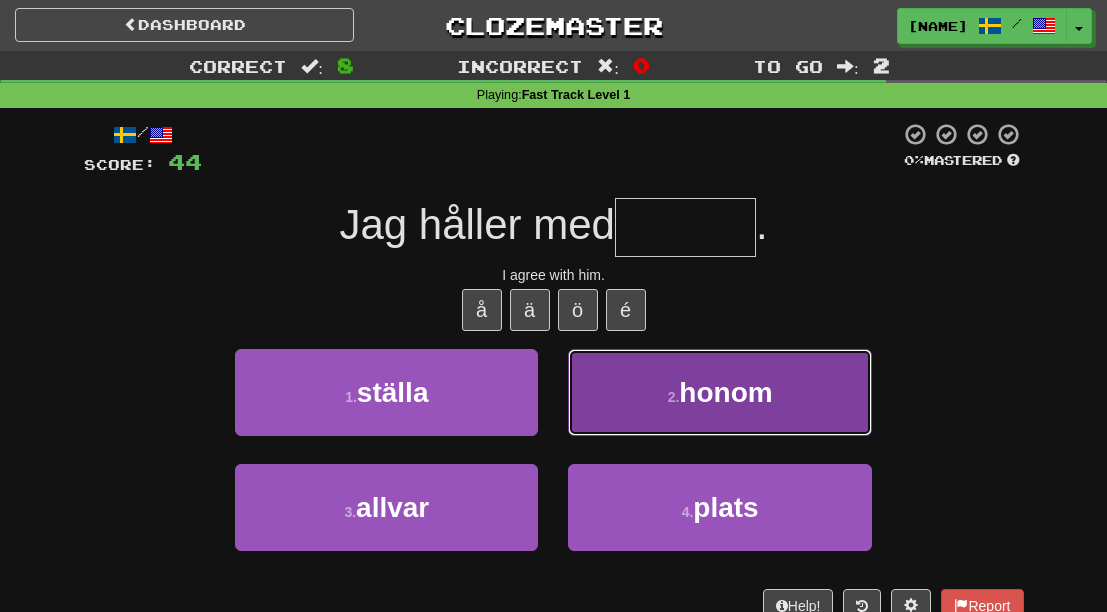 click on "2 .  honom" at bounding box center (719, 392) 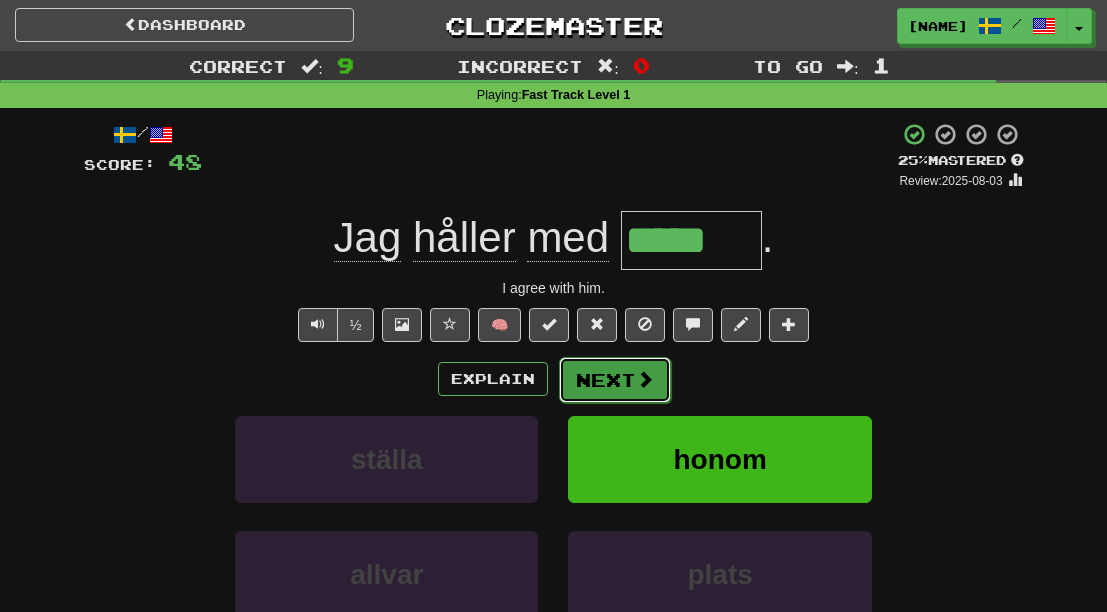 click on "Next" at bounding box center (615, 380) 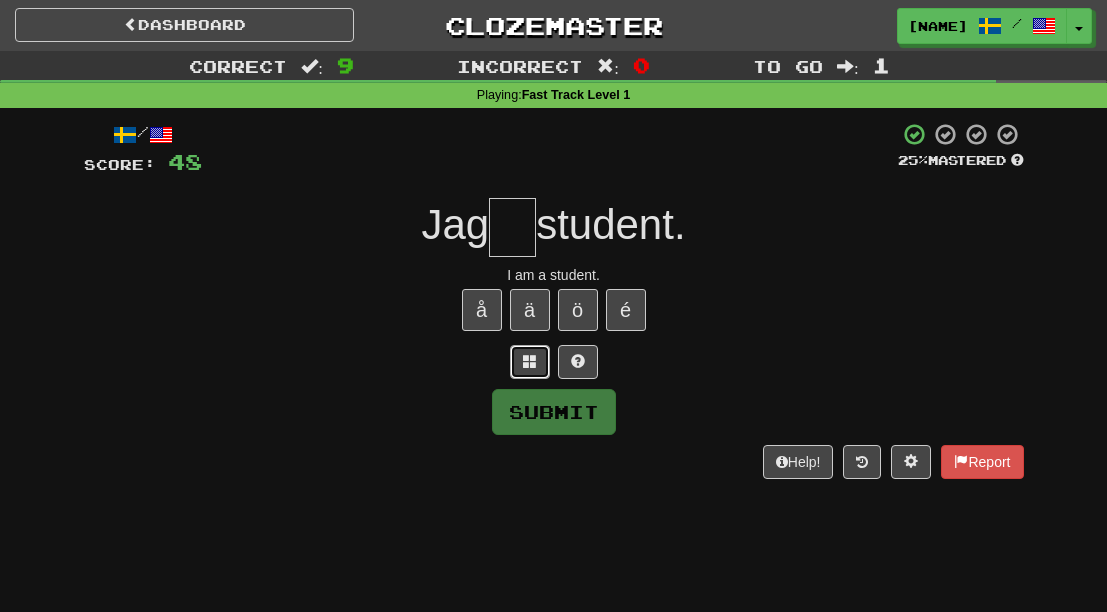 click at bounding box center (530, 362) 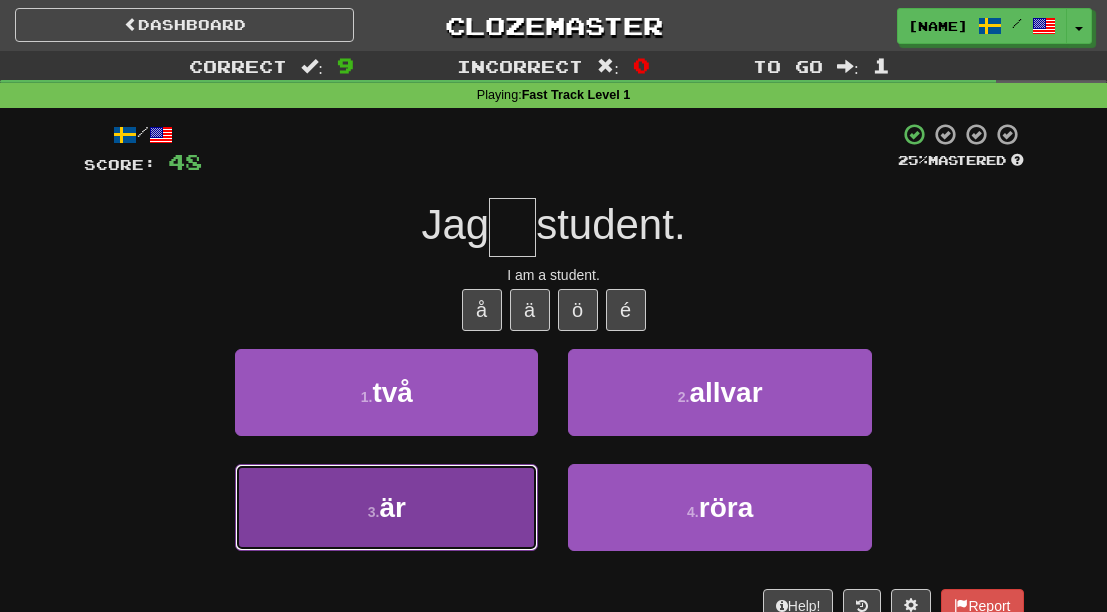 click on "3 .  är" at bounding box center (386, 507) 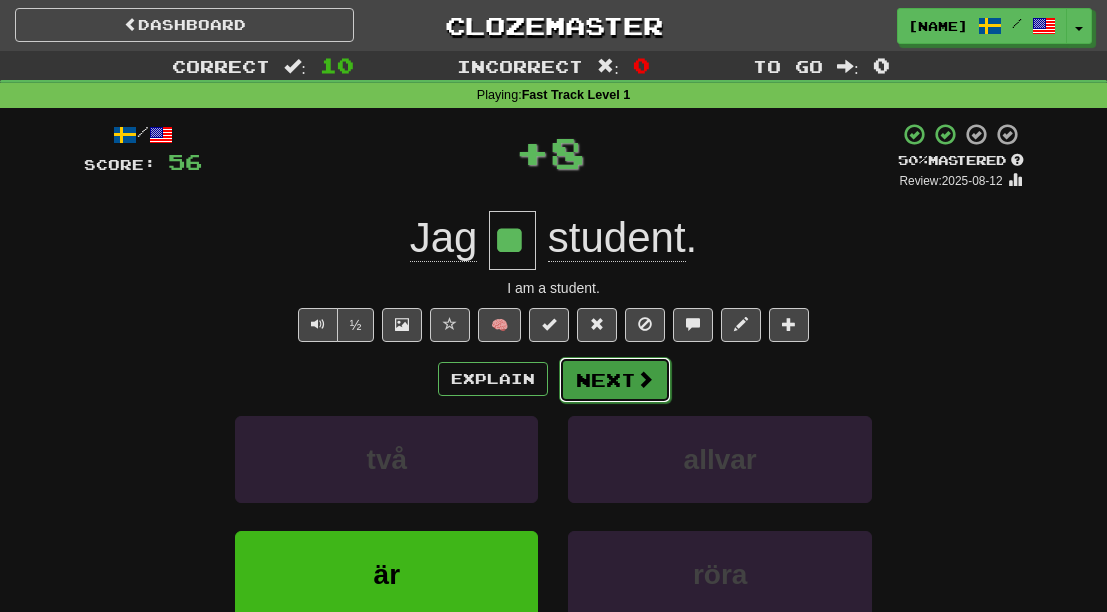 click on "Next" at bounding box center [615, 380] 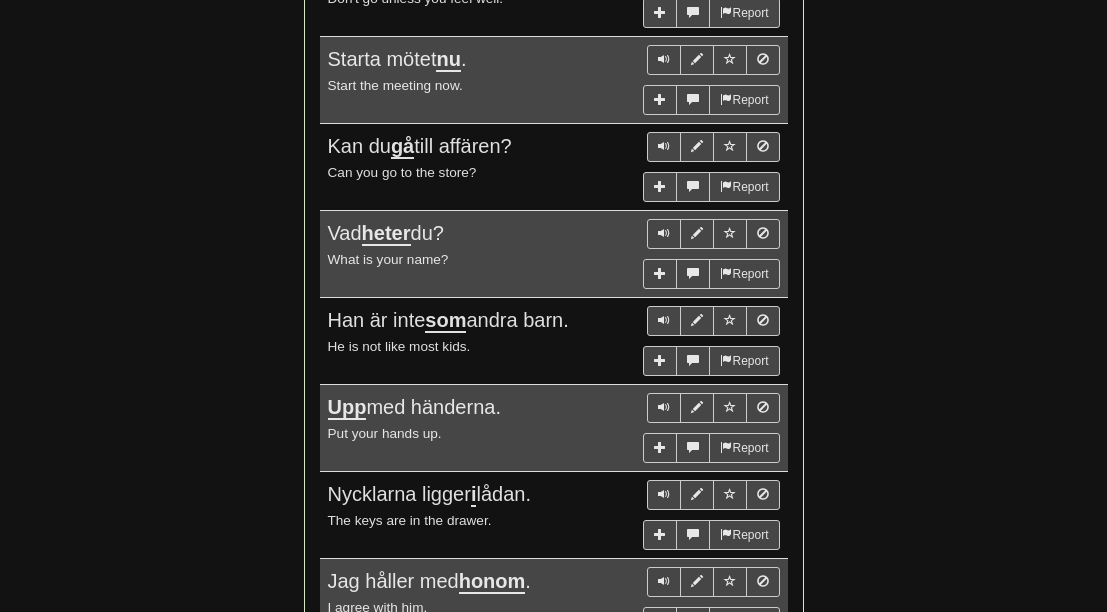 scroll, scrollTop: 1391, scrollLeft: 0, axis: vertical 